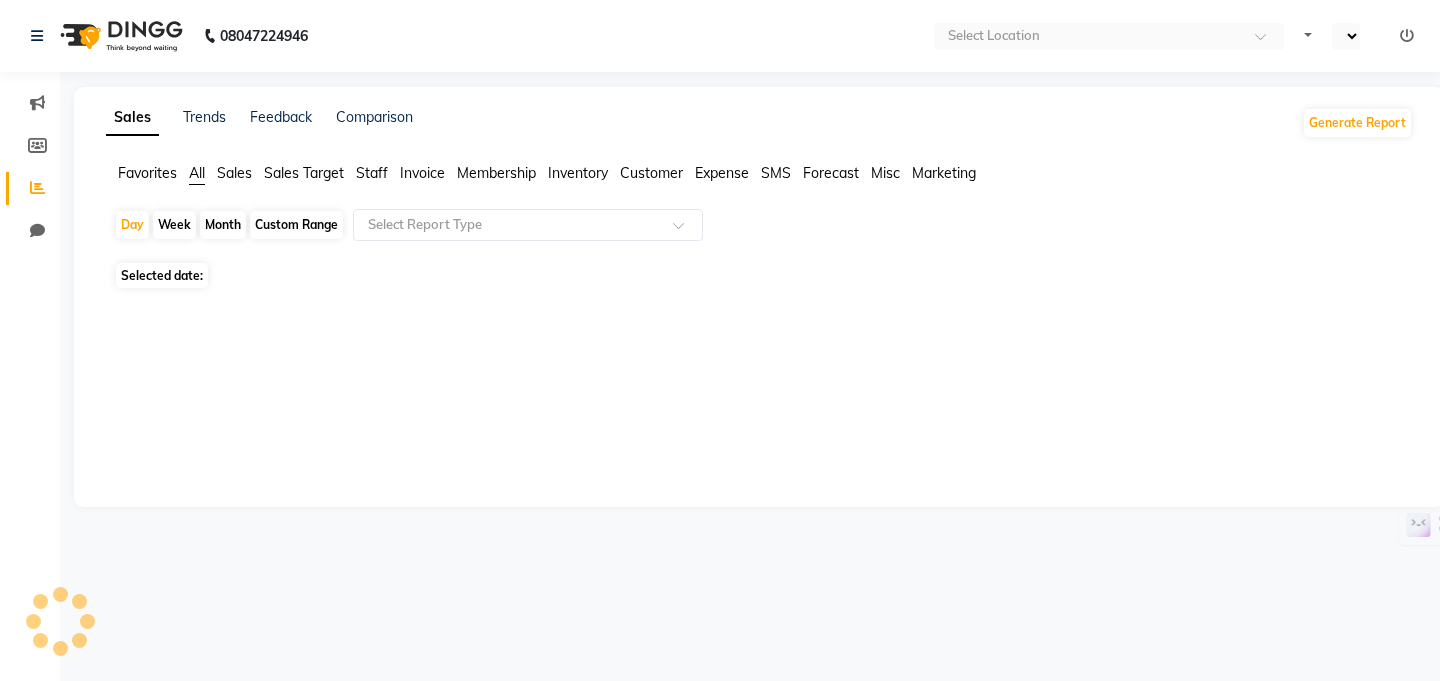select on "en" 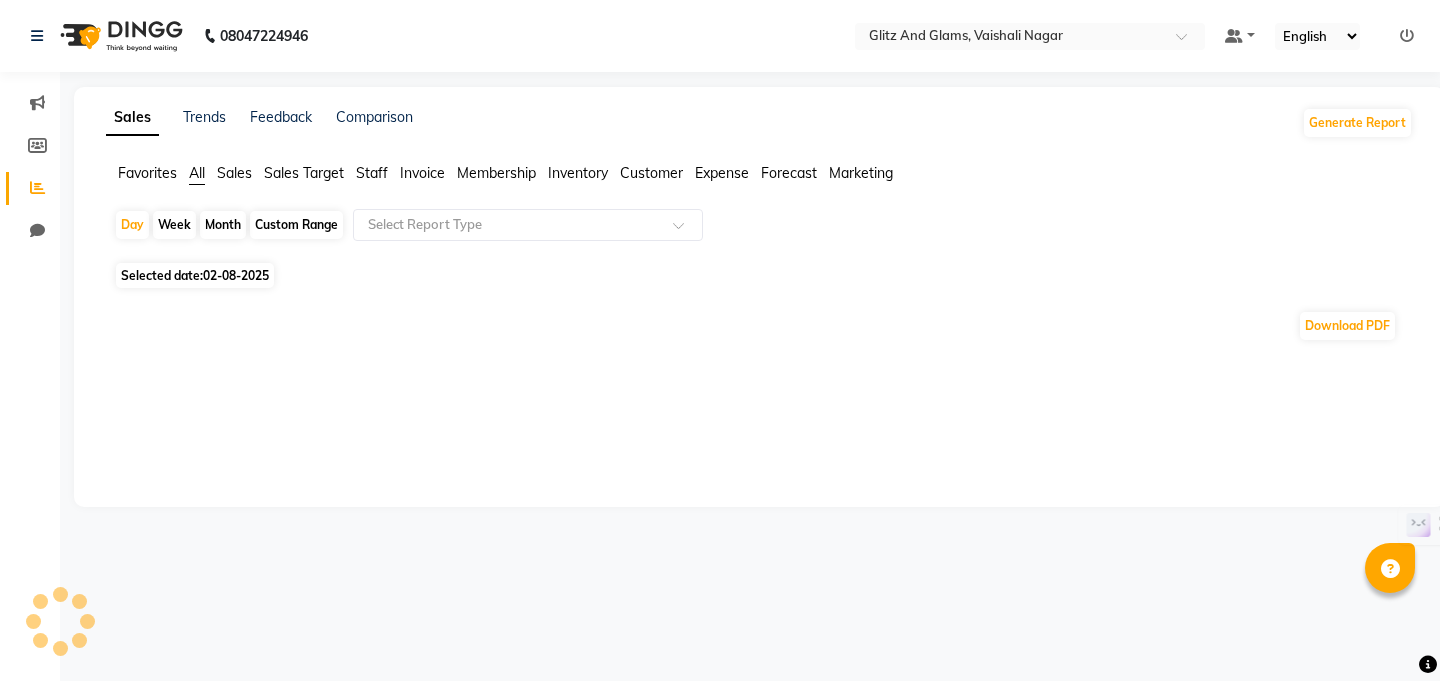 scroll, scrollTop: 0, scrollLeft: 0, axis: both 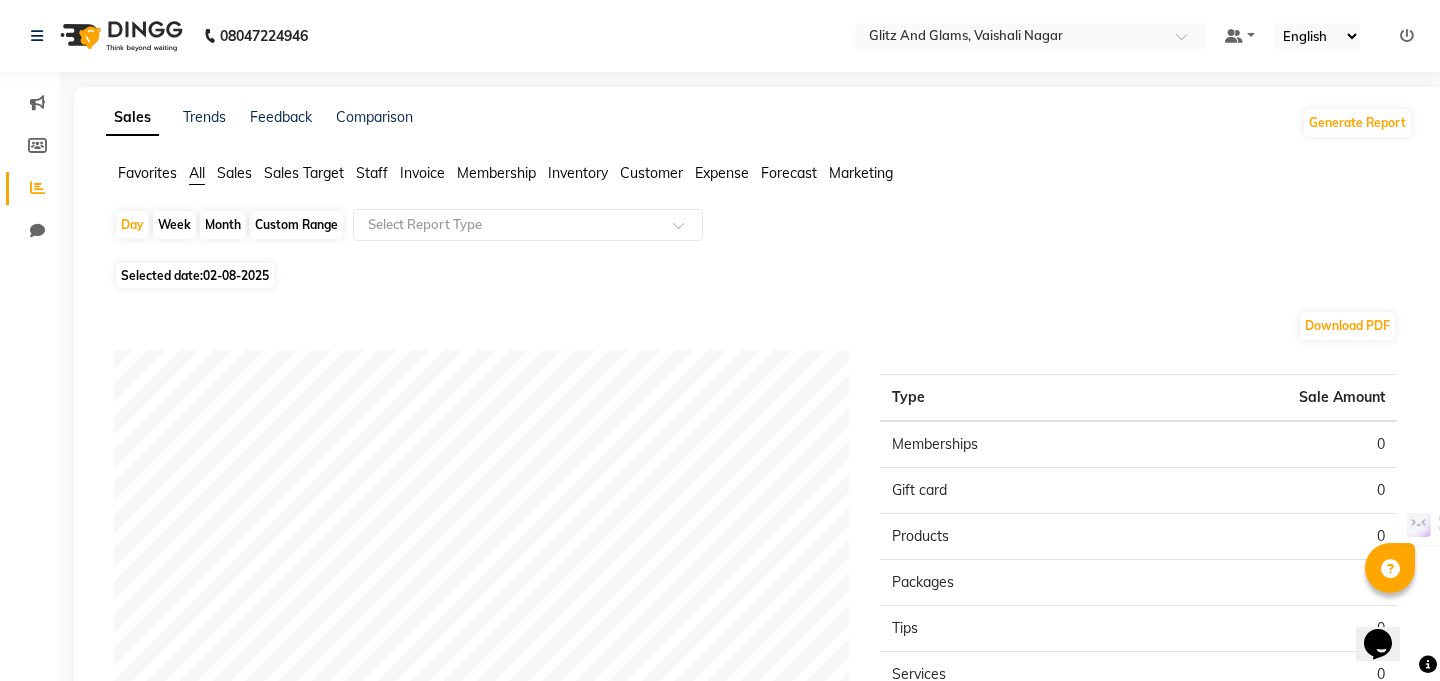 click on "Sales" 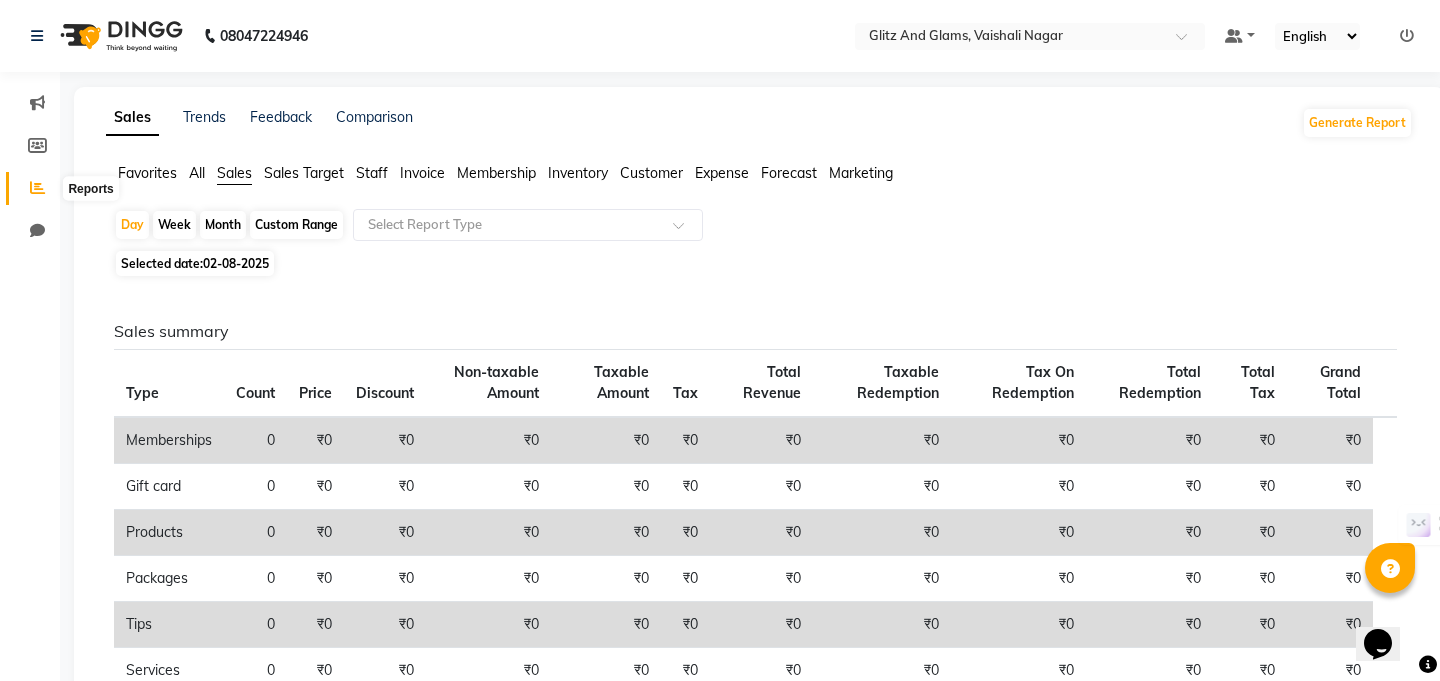 click 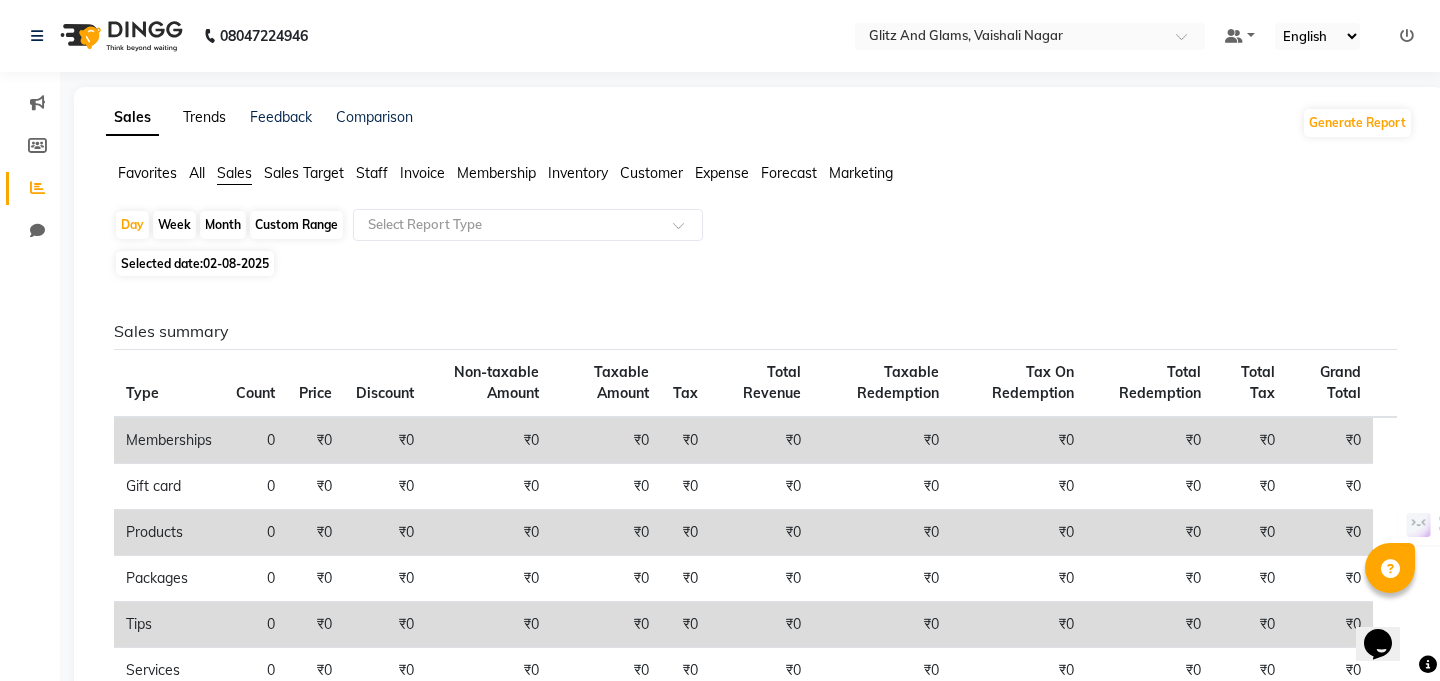 click on "Trends" 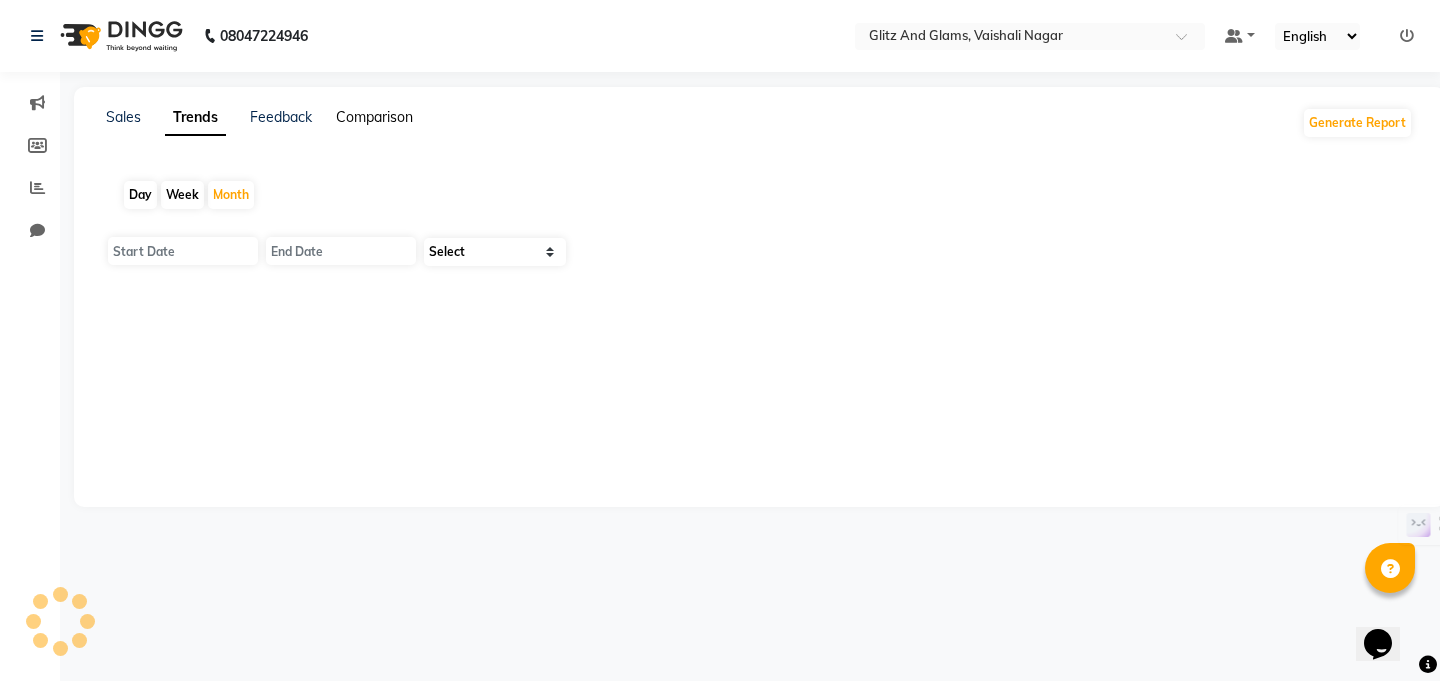 click on "Comparison" 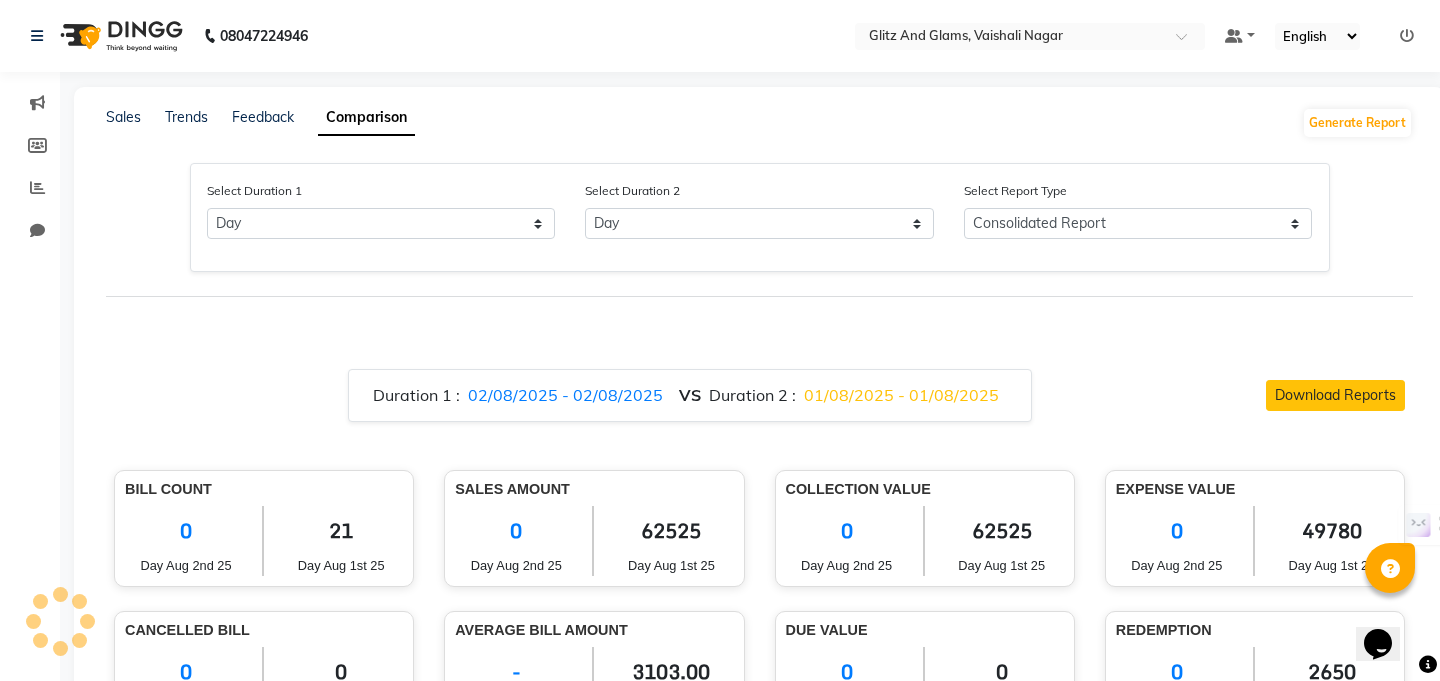 click on "Sales" 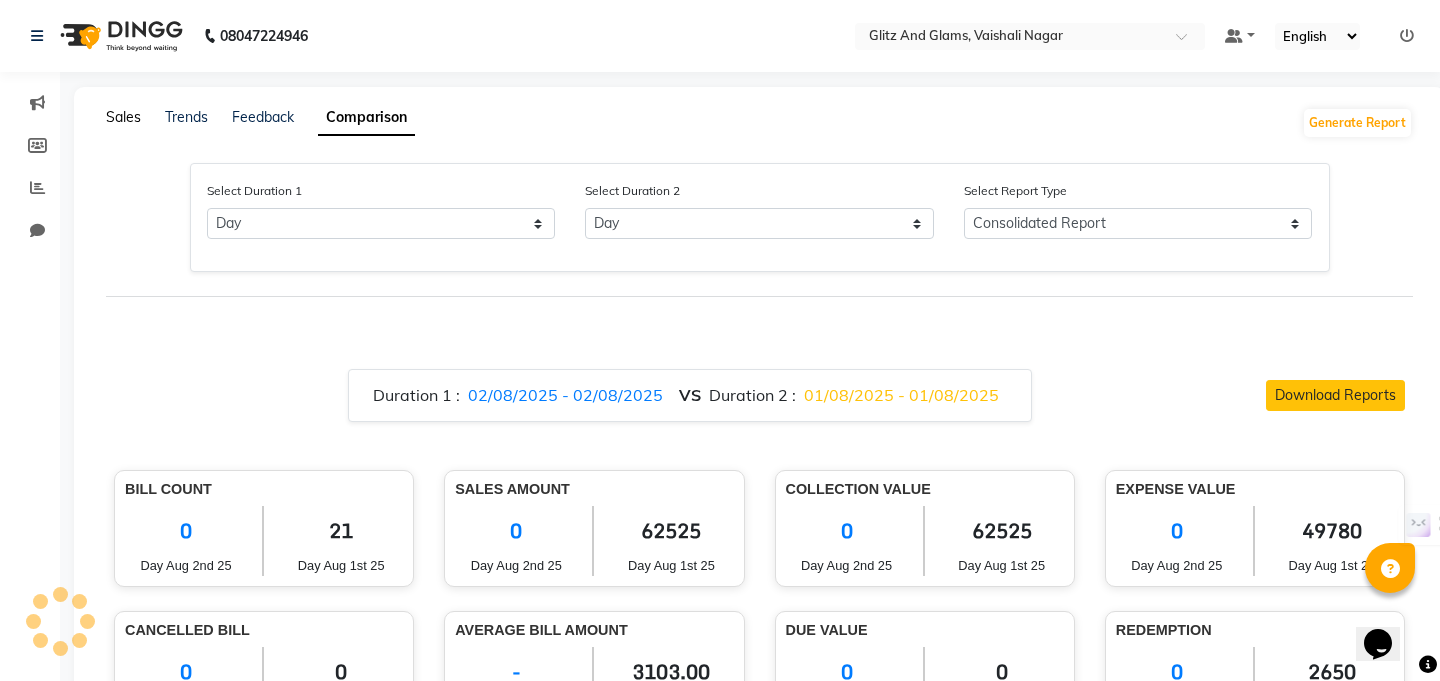 click on "Sales" 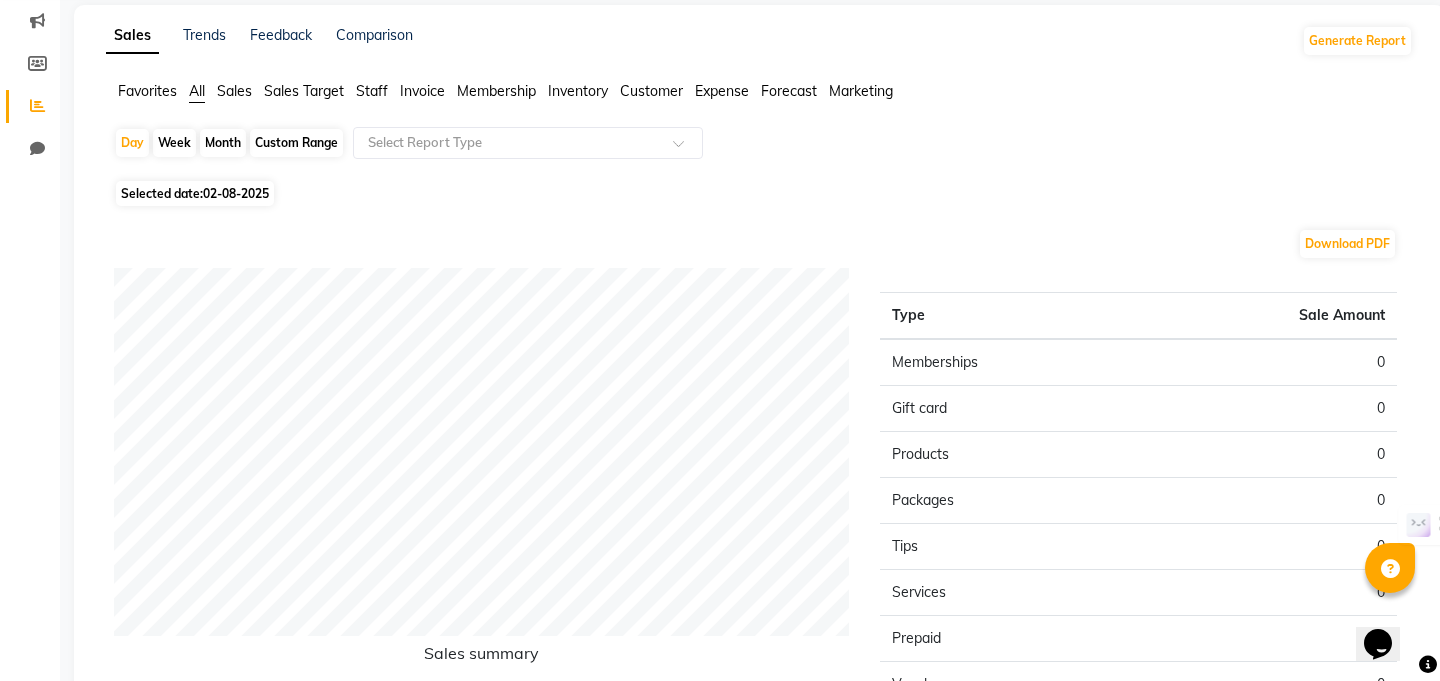 scroll, scrollTop: 0, scrollLeft: 0, axis: both 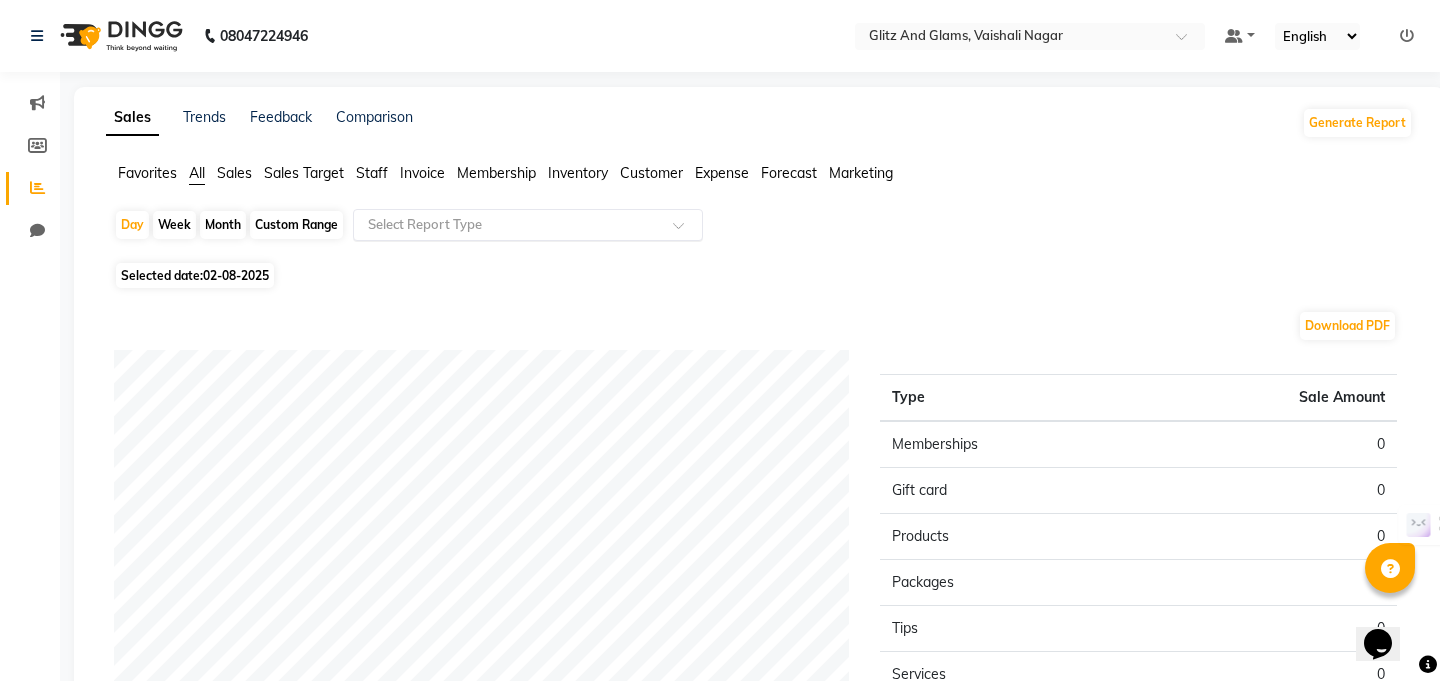 click 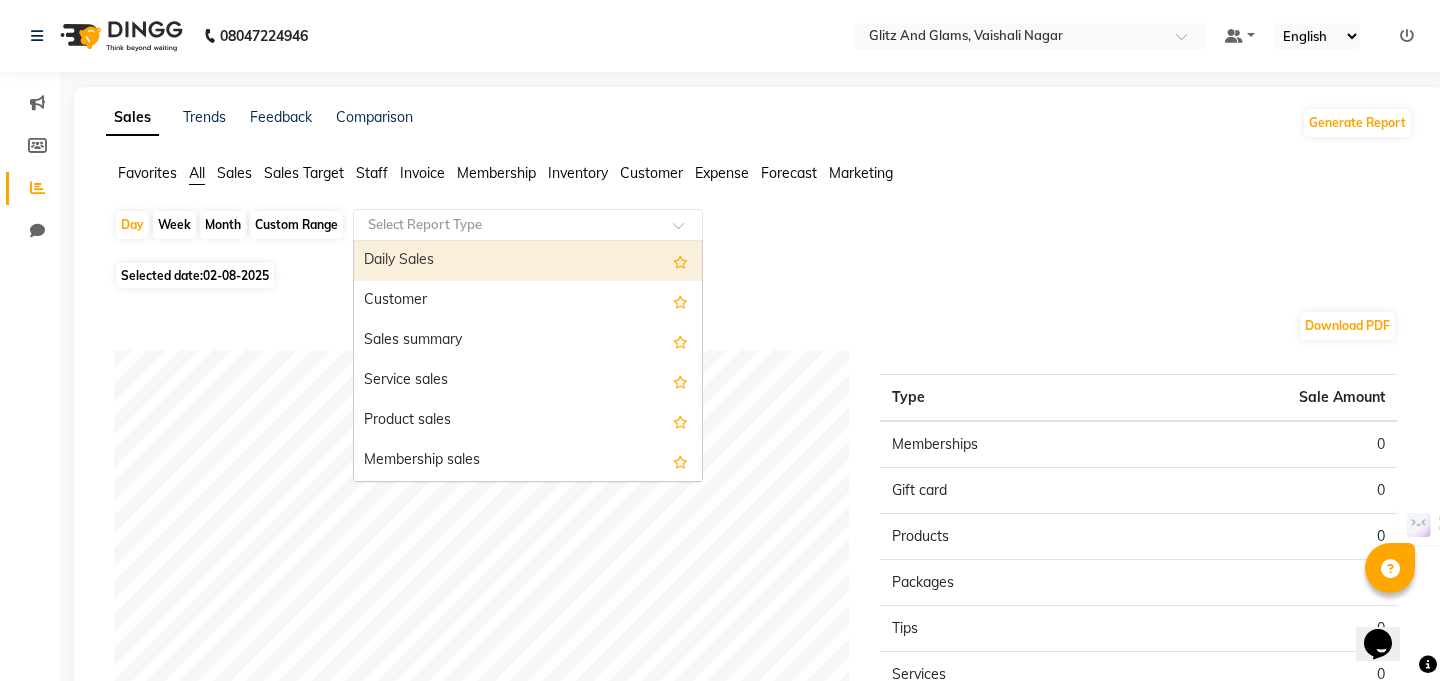 click on "Week" 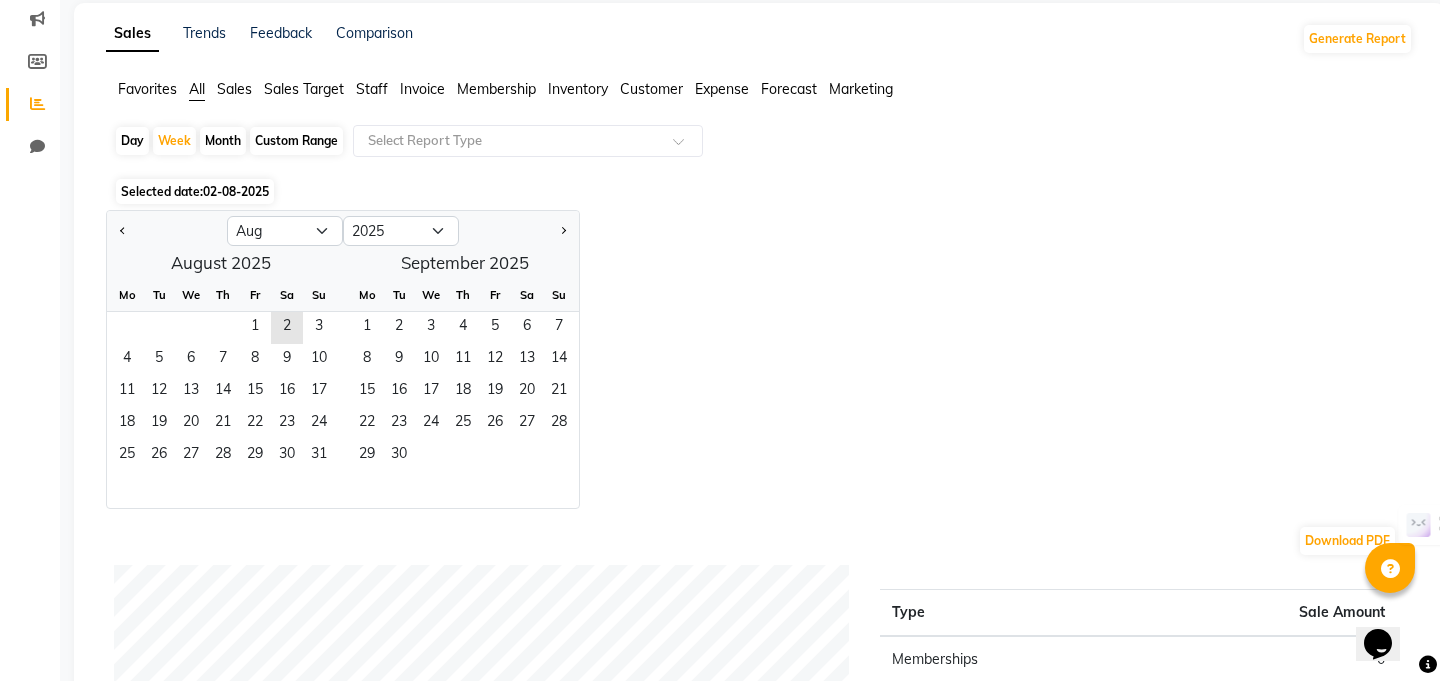scroll, scrollTop: 303, scrollLeft: 0, axis: vertical 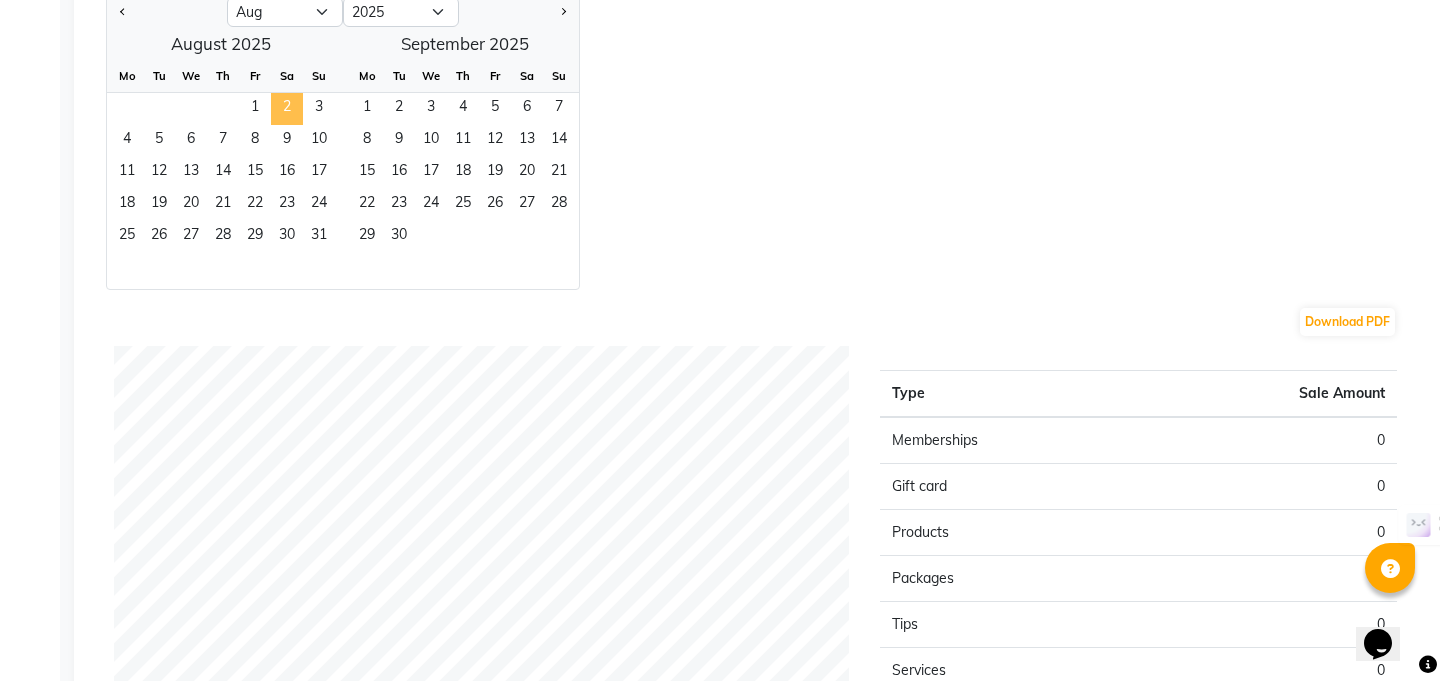 click on "2" 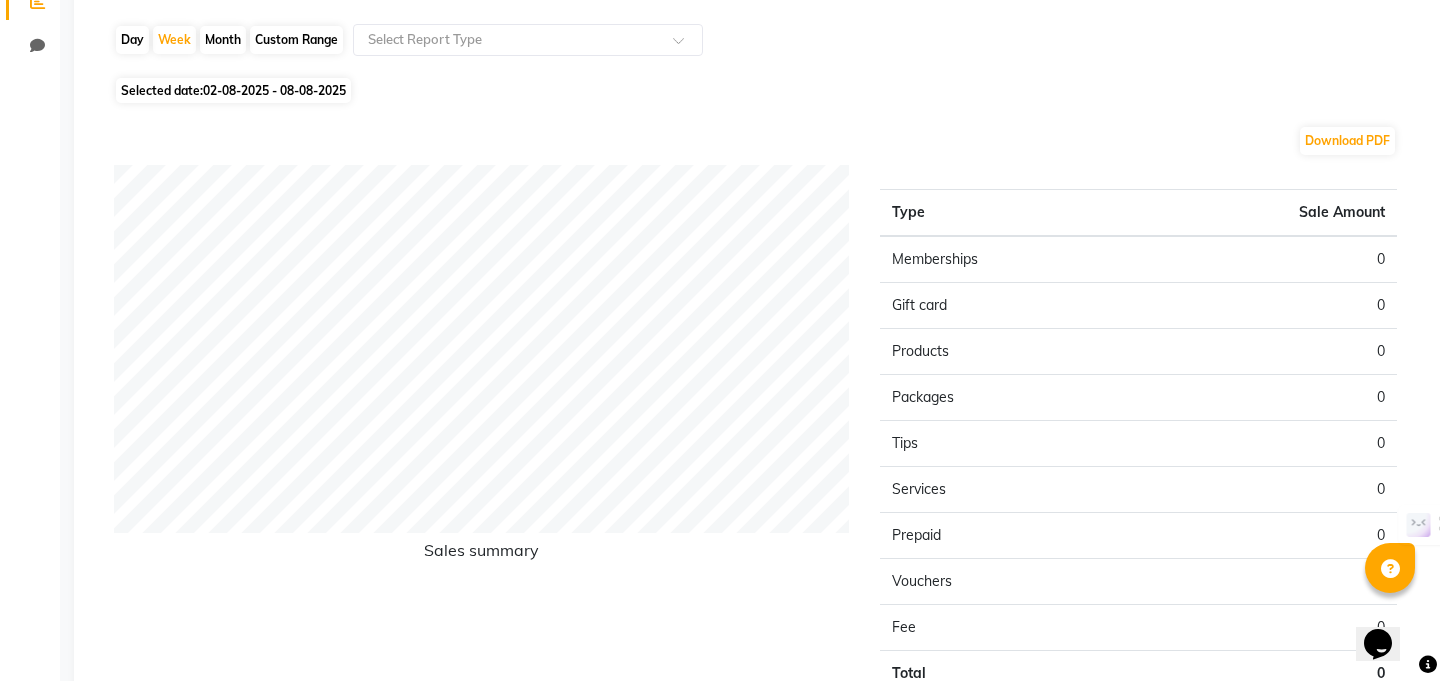 scroll, scrollTop: 0, scrollLeft: 0, axis: both 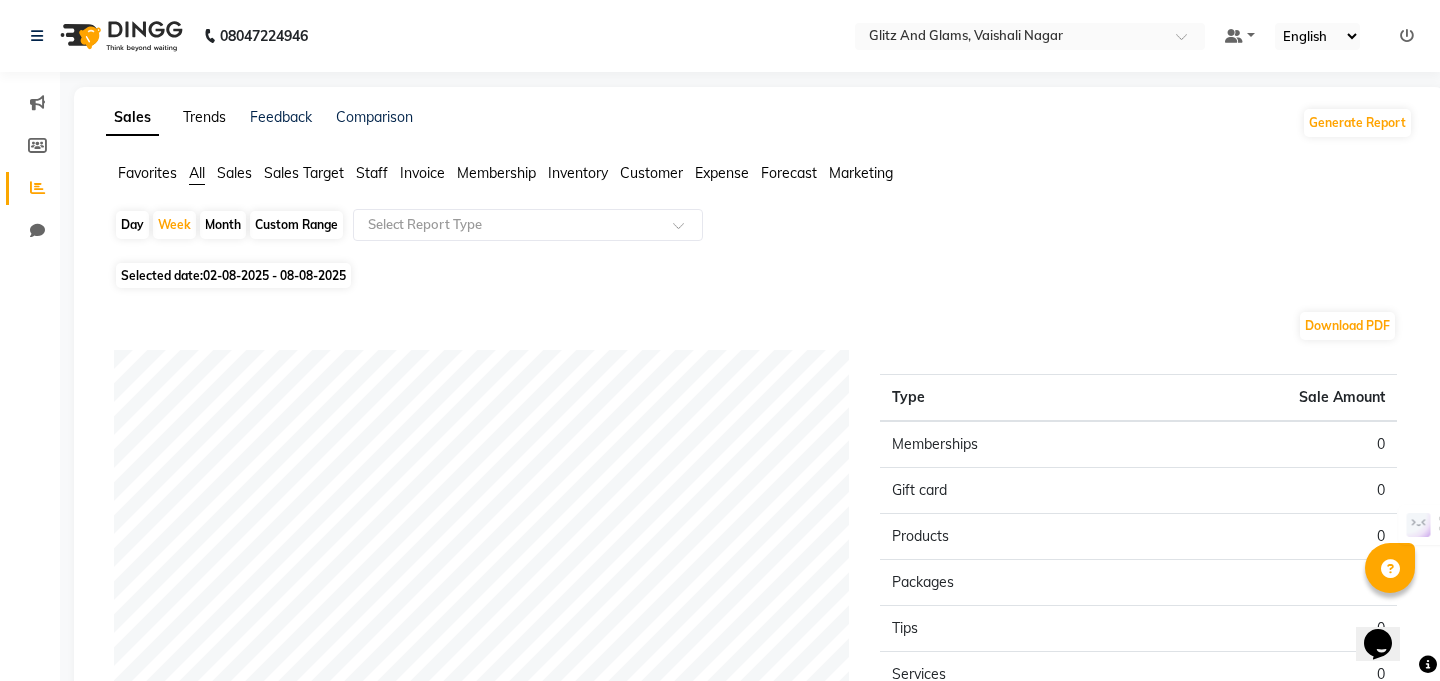 click on "Trends" 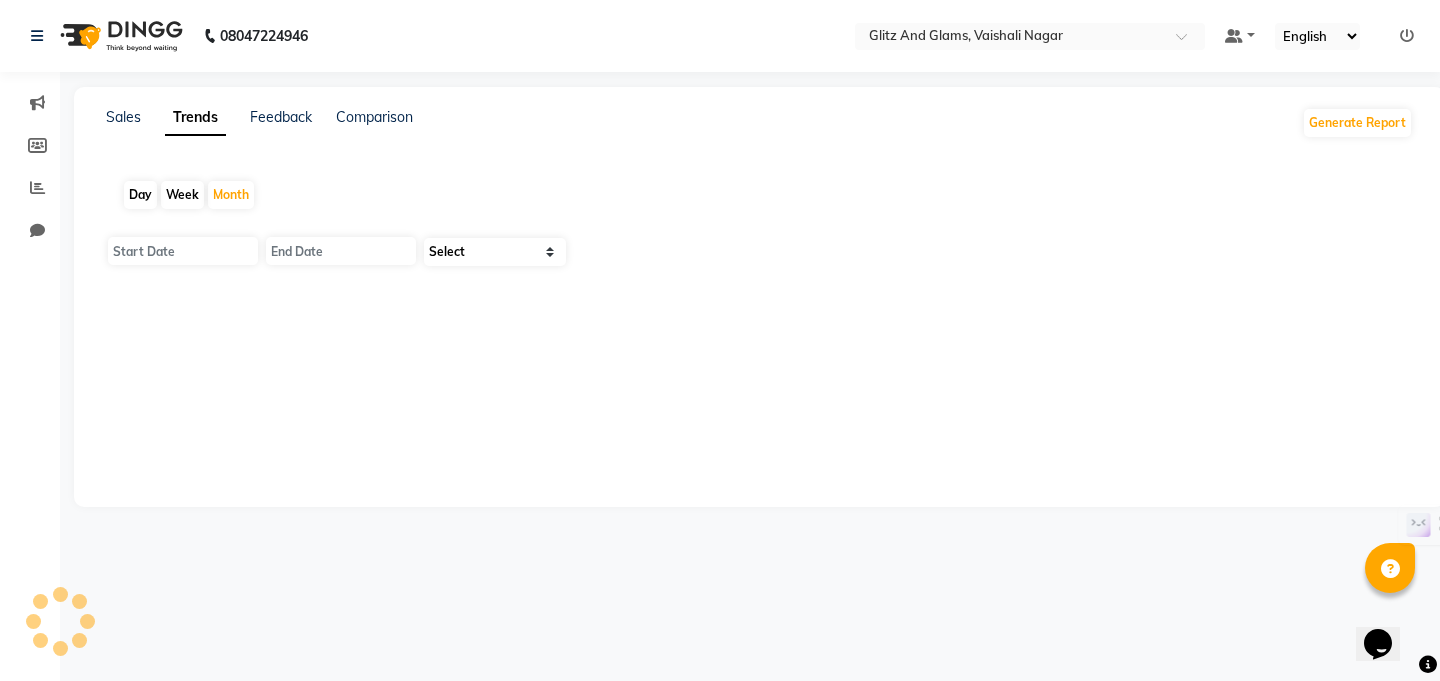 type on "01-08-2025" 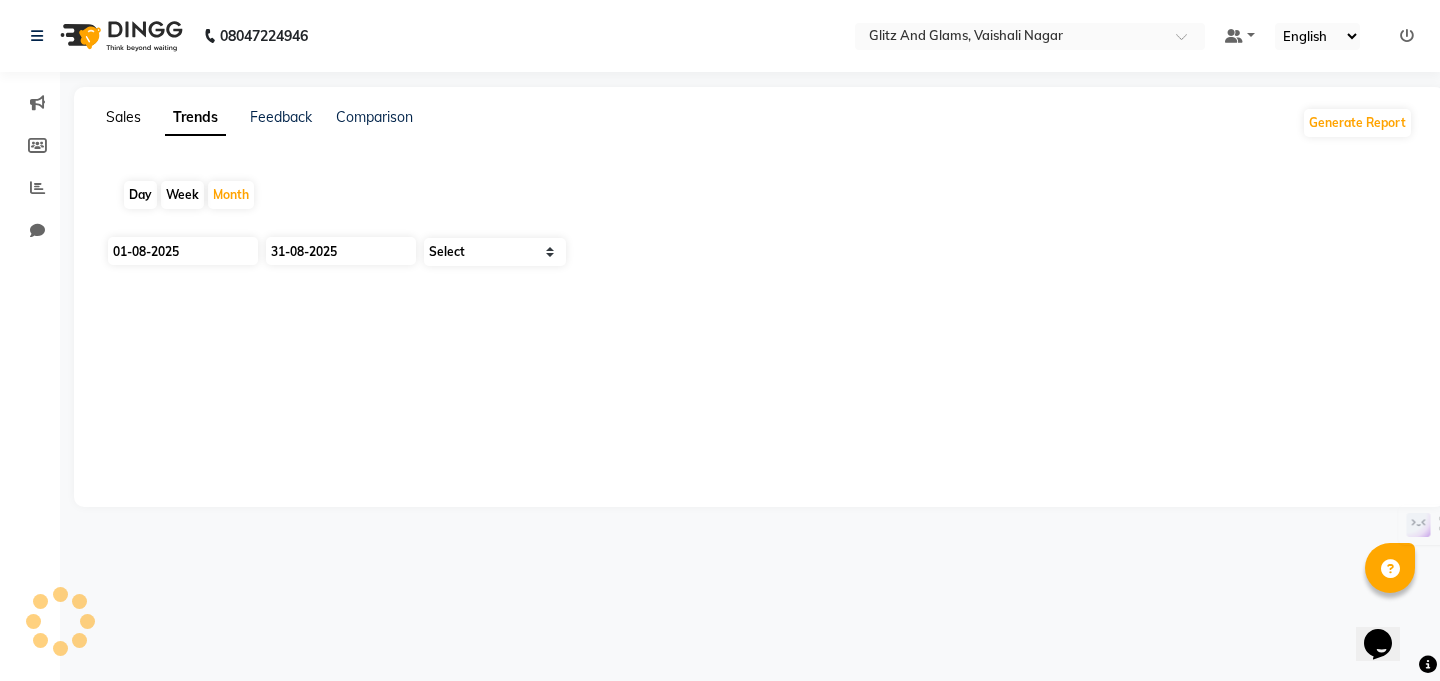 select on "by_client" 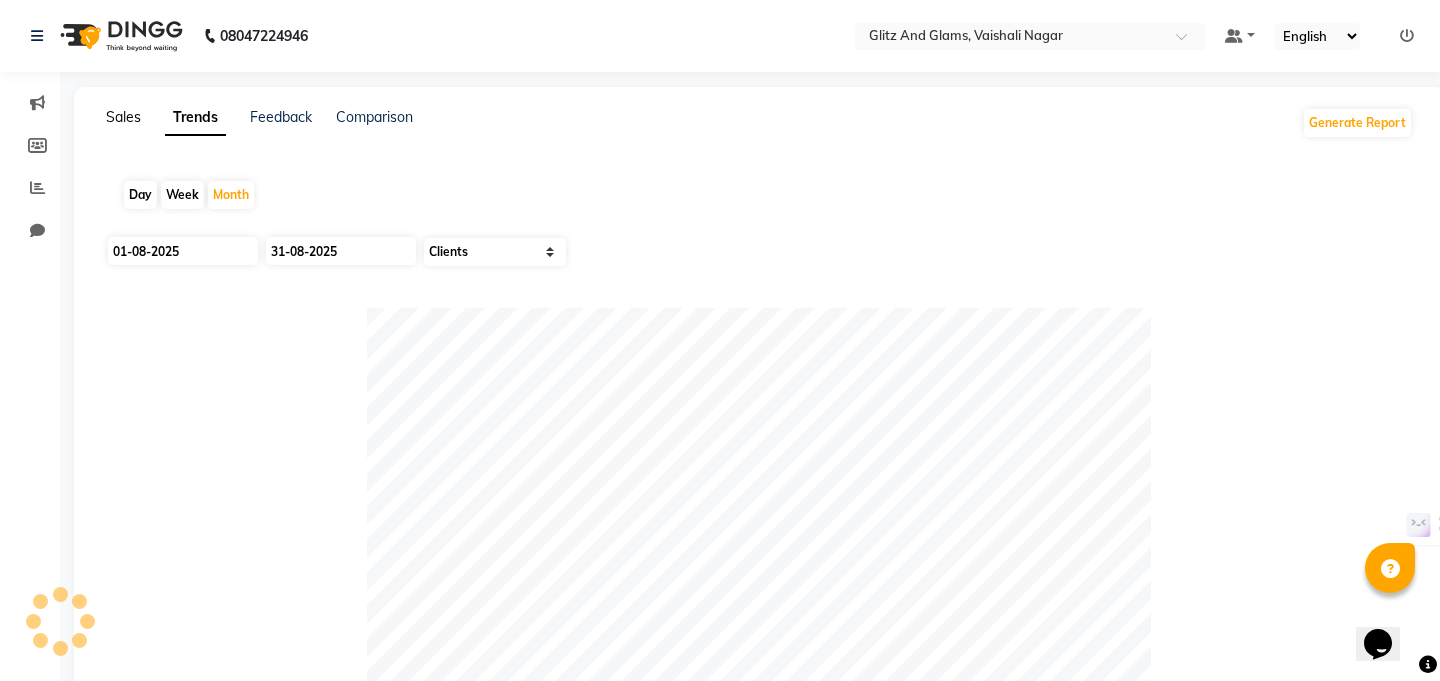 click on "Sales" 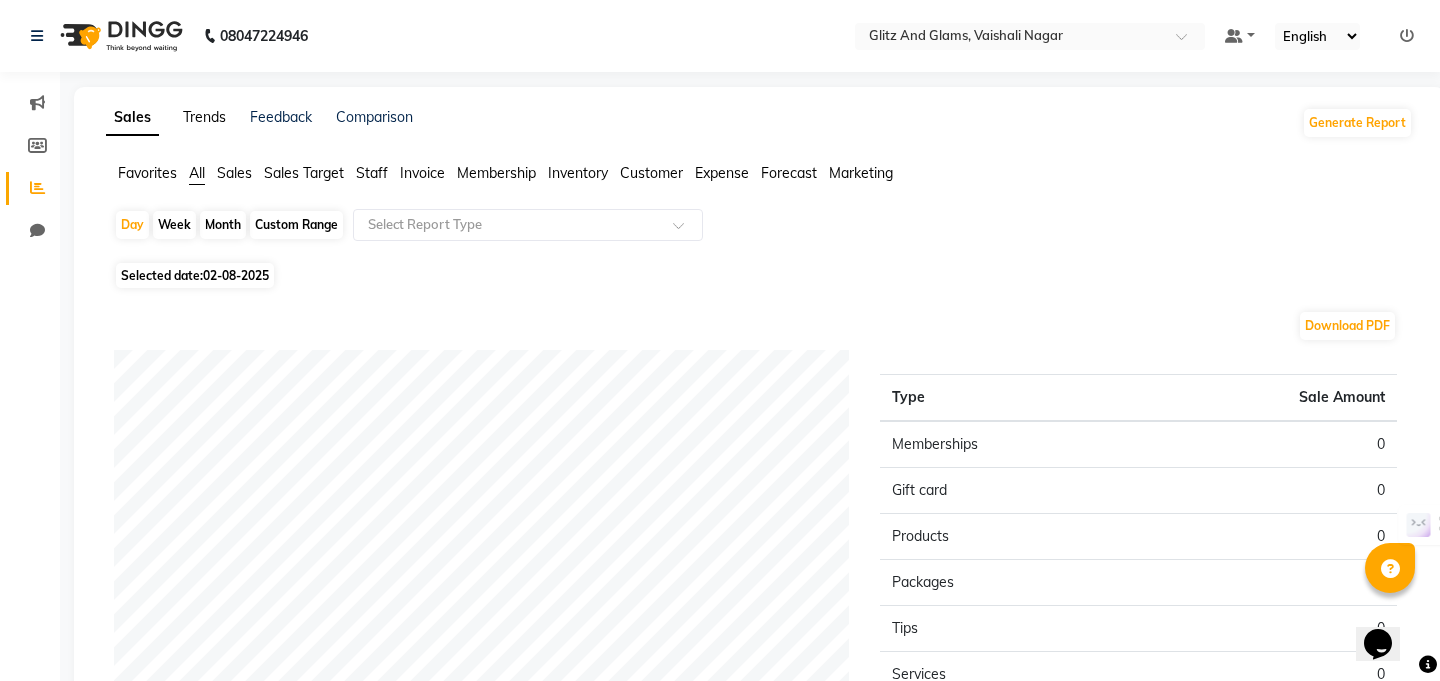 click on "Trends" 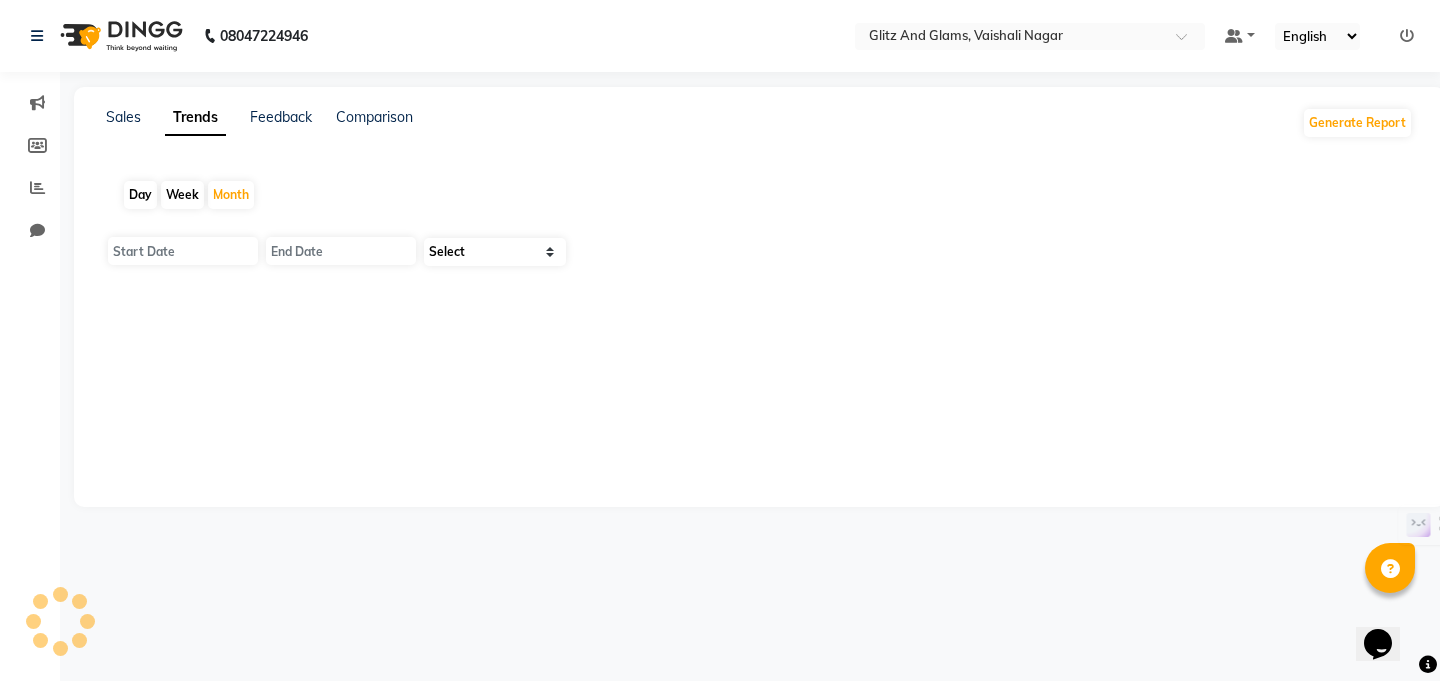 type on "01-08-2025" 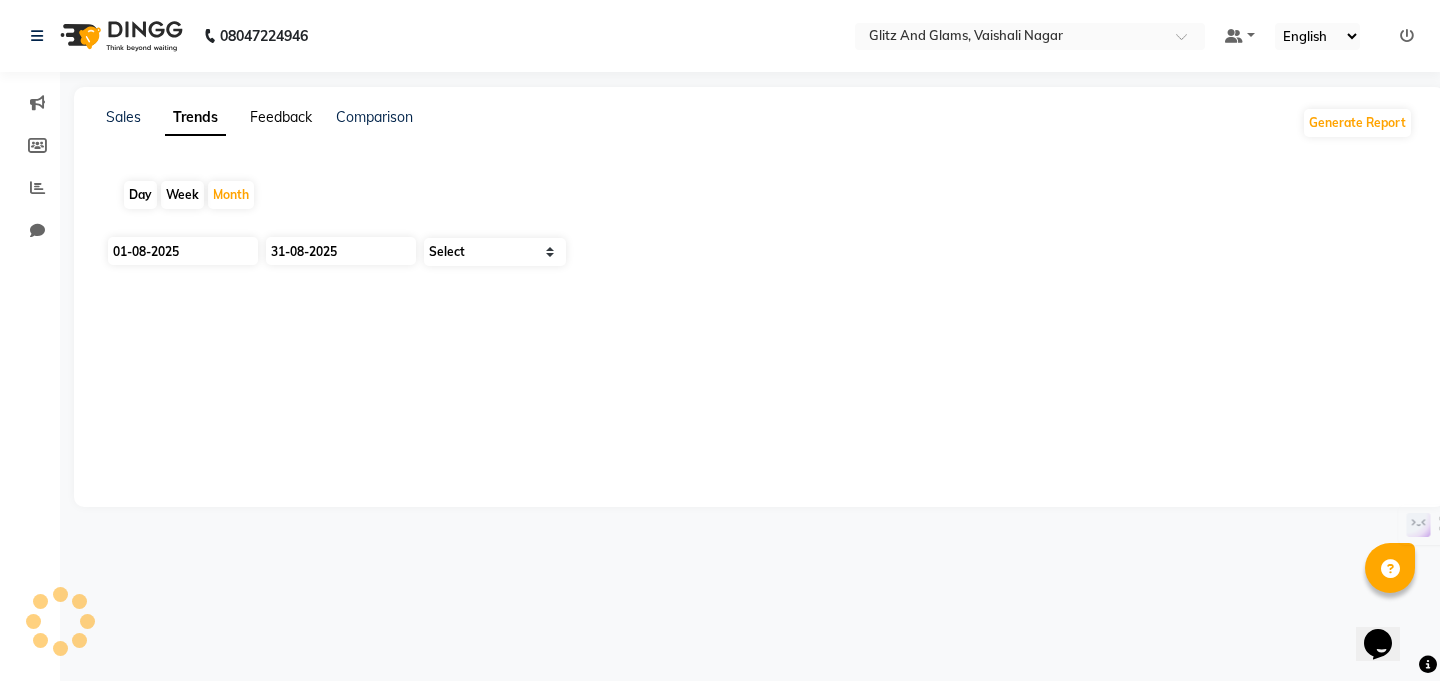select on "by_client" 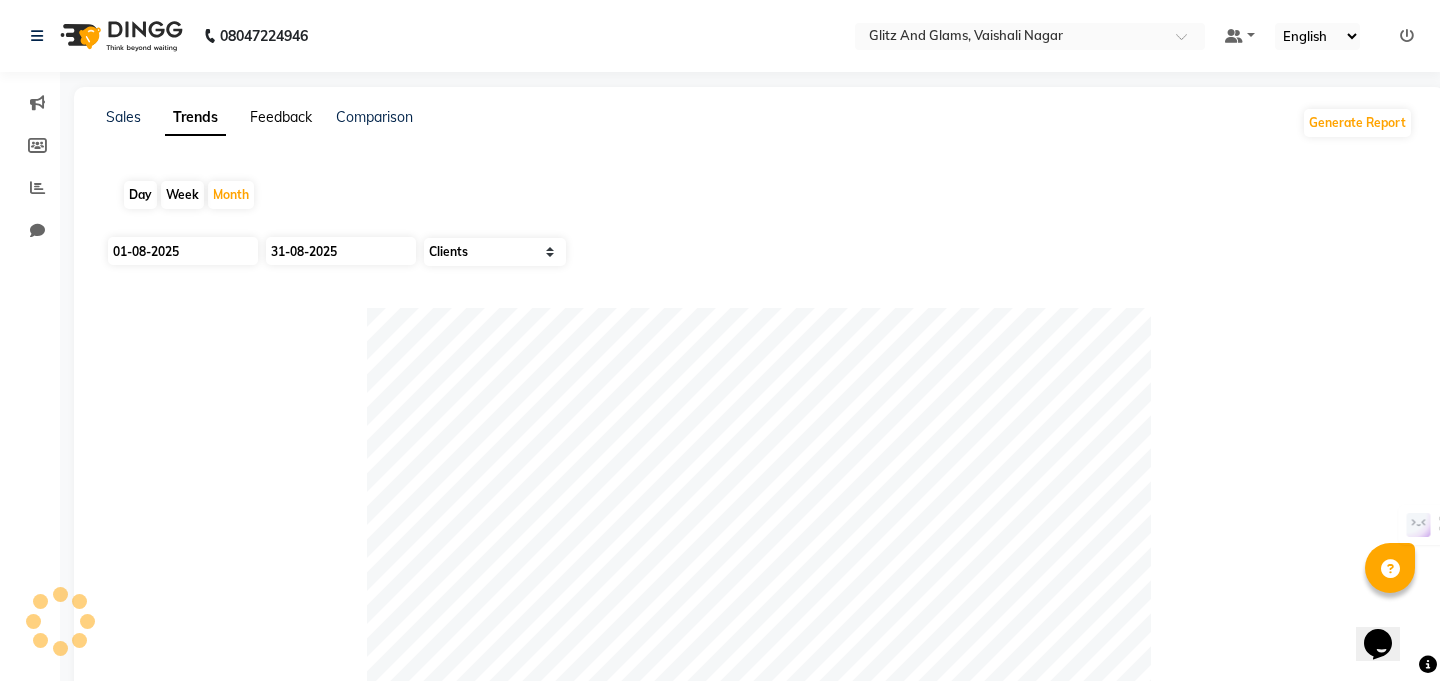 click on "Feedback" 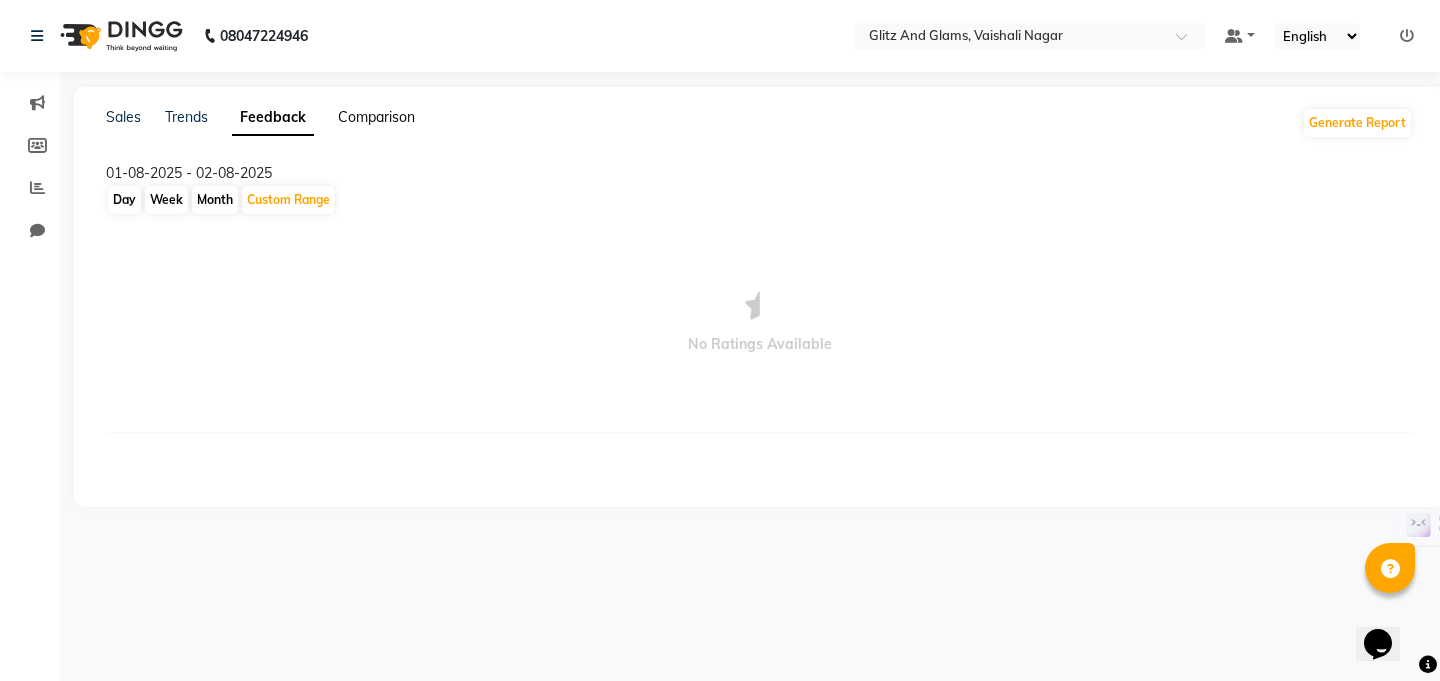 click on "Comparison" 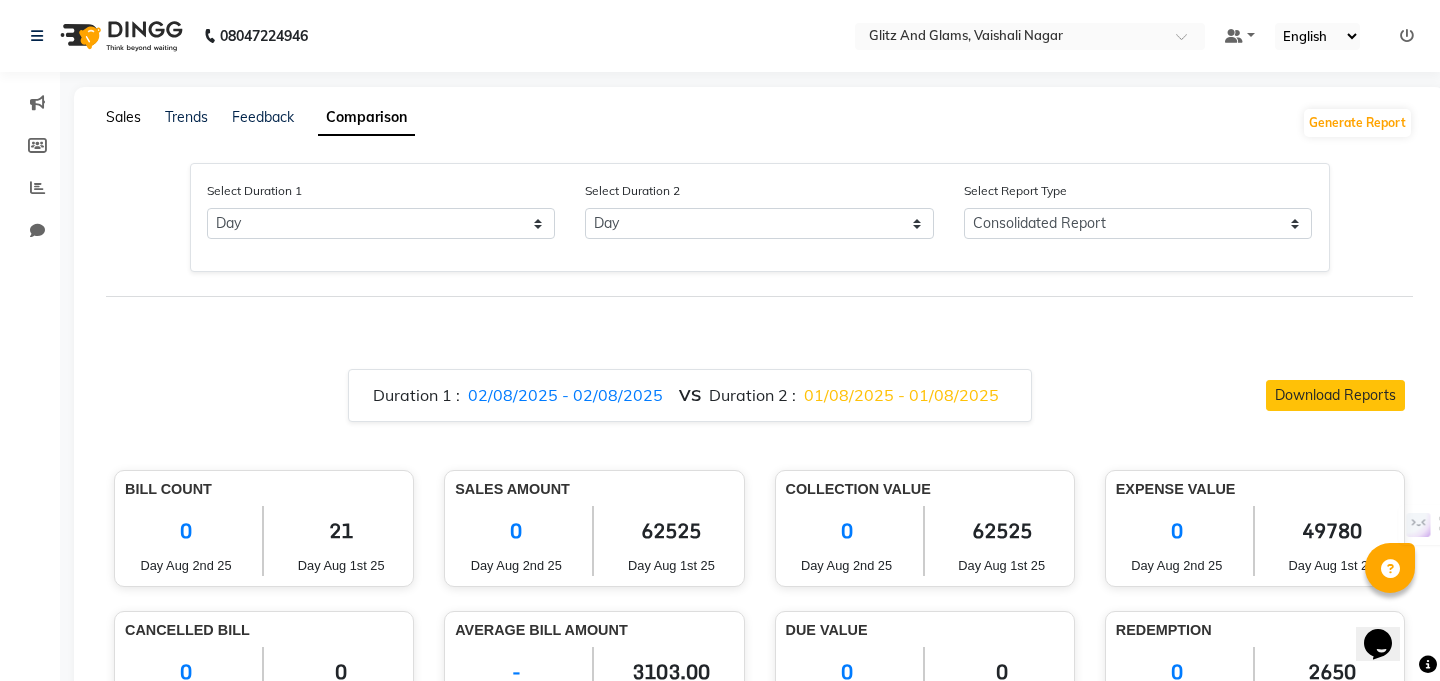 click on "Sales" 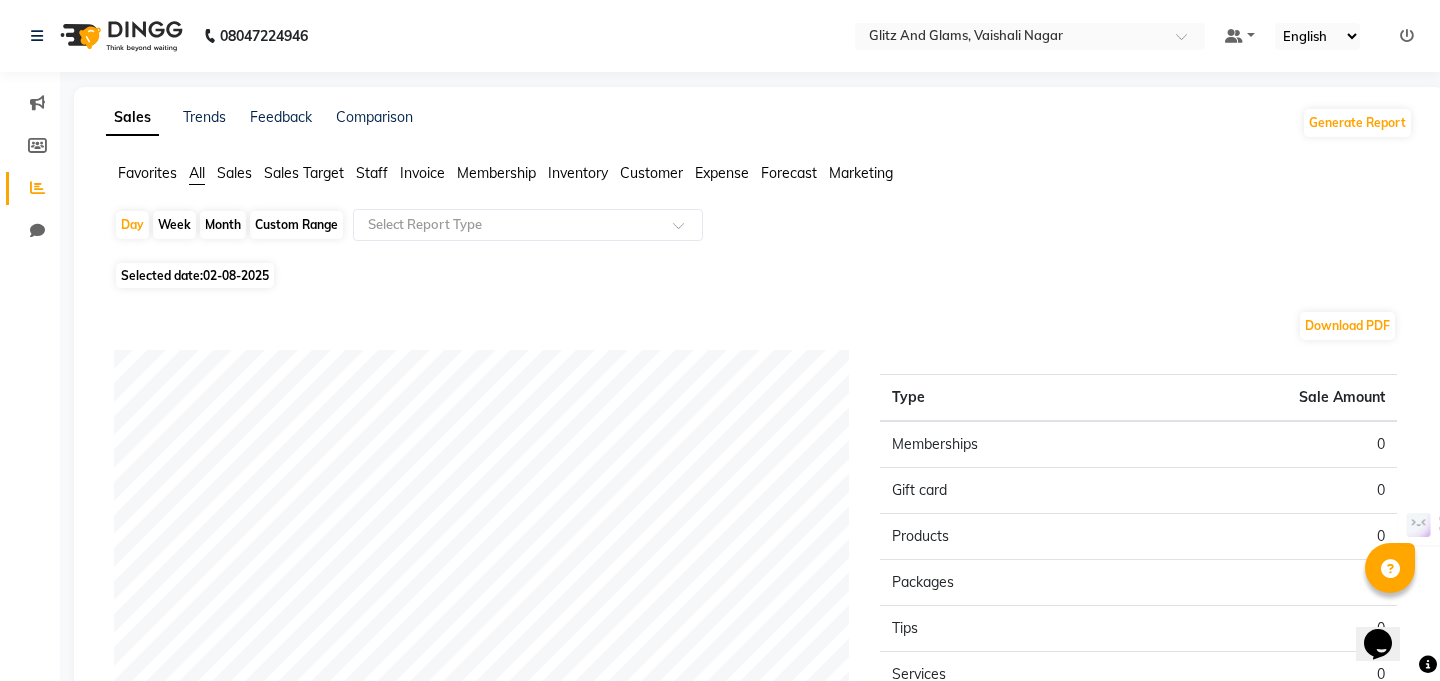 click on "Sales Trends Feedback Comparison Generate Report Favorites All Sales Sales Target Staff Invoice Membership Inventory Customer Expense Forecast Marketing Day Week Month Custom Range Select Report Type Selected date: 02-08-2025 Download PDF Sales summary Type Sale Amount Memberships 0 Gift card 0 Products 0 Packages 0 Tips 0 Services 0 Prepaid 0 Vouchers 0 Fee 0 Total 0 ★ Mark as Favorite Choose how you'd like to save "" report to favorites Save to Personal Favorites: Only you can see this report in your favorites tab. Share with Organization: Everyone in your organization can see this report in their favorites tab. Save to Favorites" 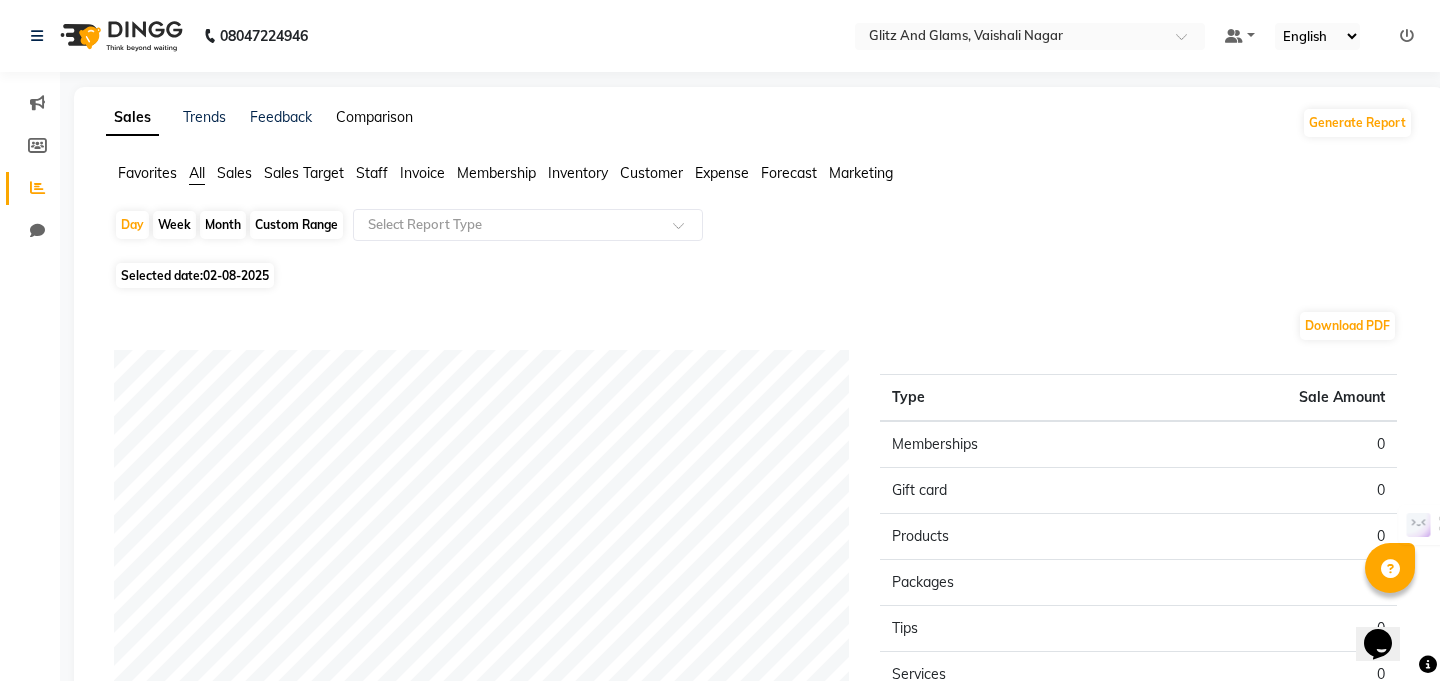 click on "Comparison" 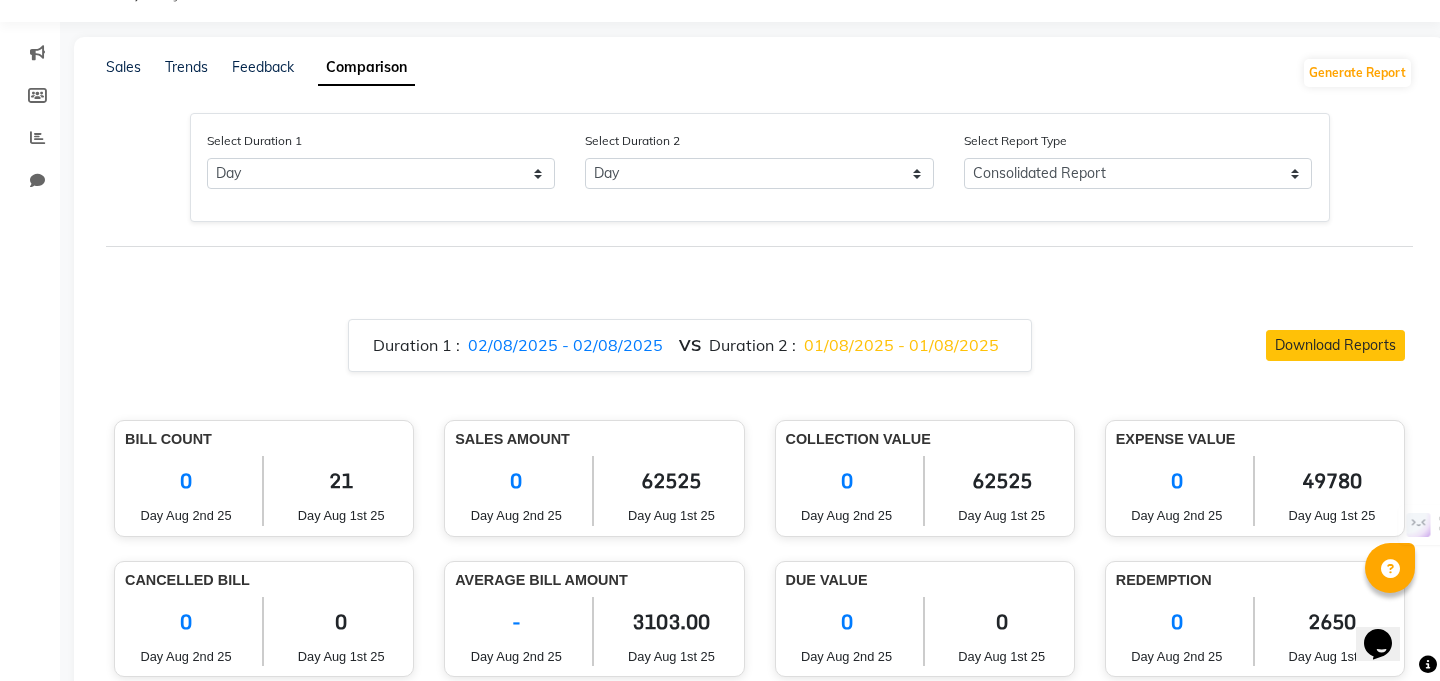 scroll, scrollTop: 0, scrollLeft: 0, axis: both 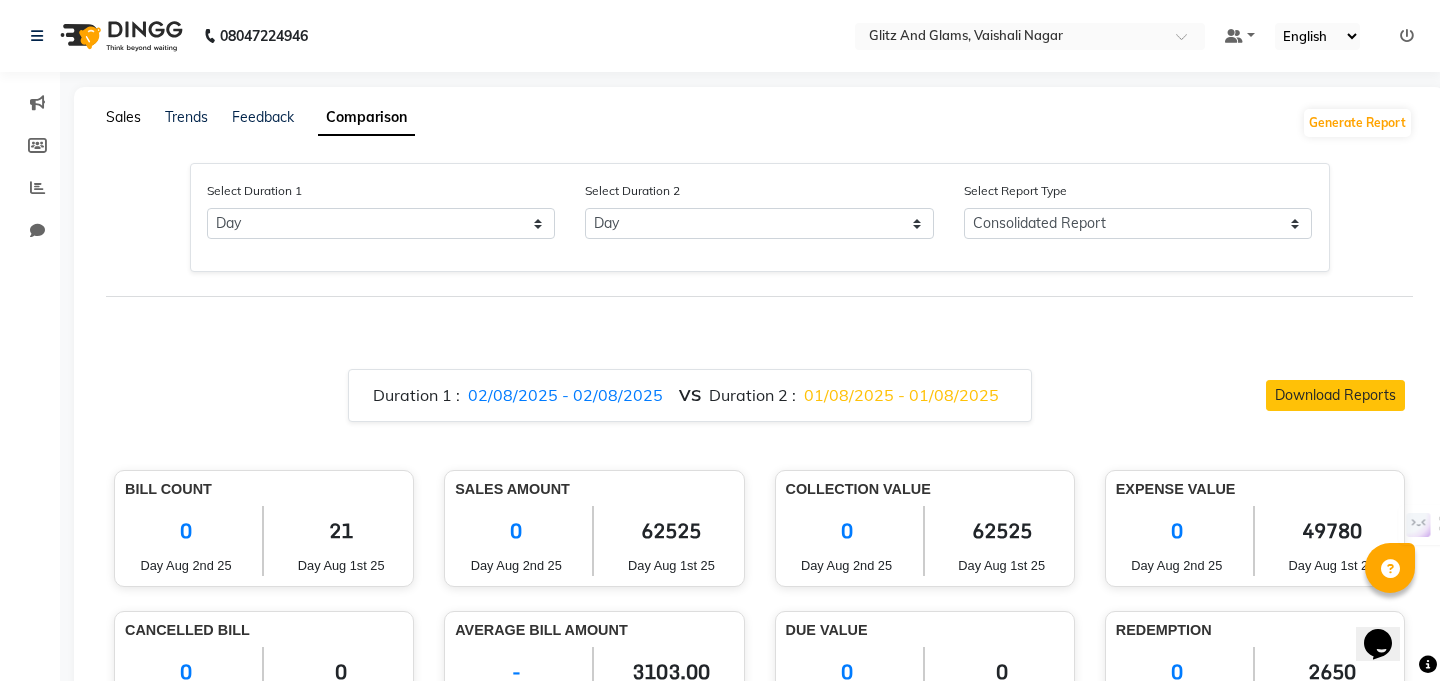 click on "Sales" 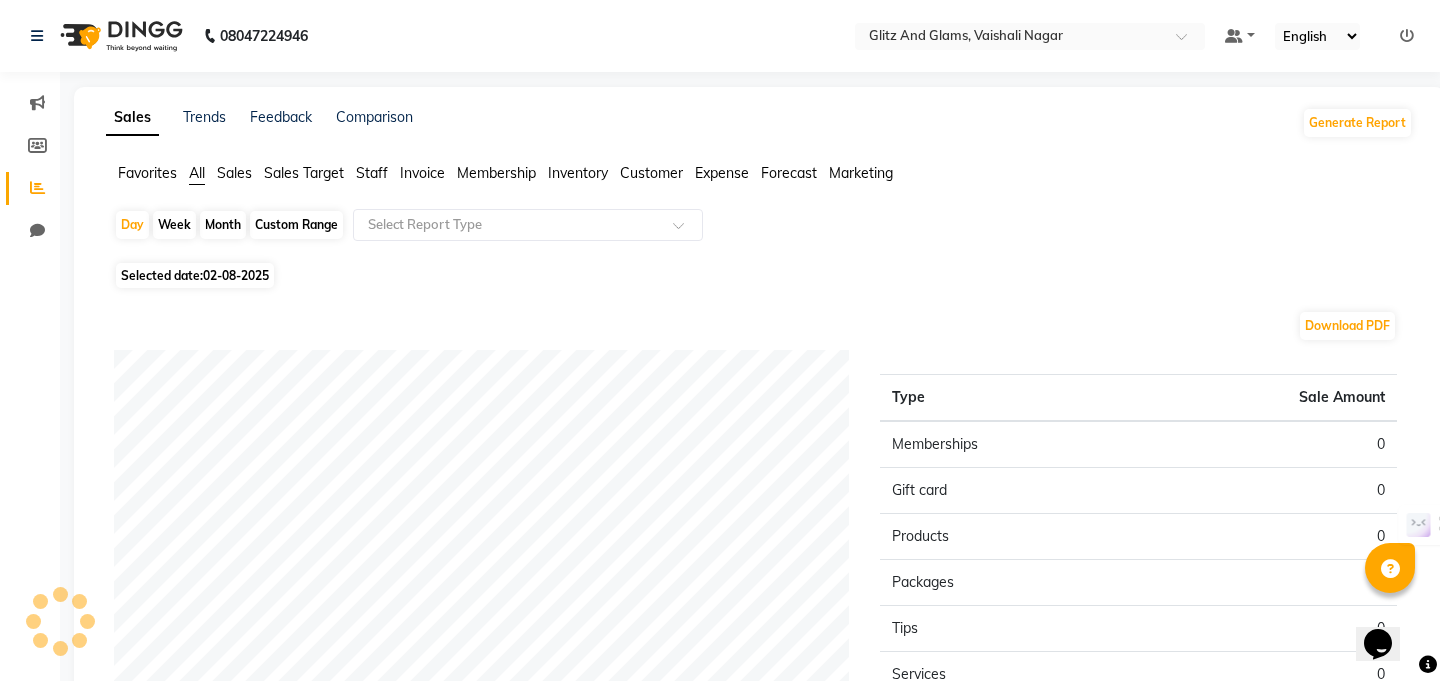 click on "Day   Week   Month   Custom Range  Select Report Type" 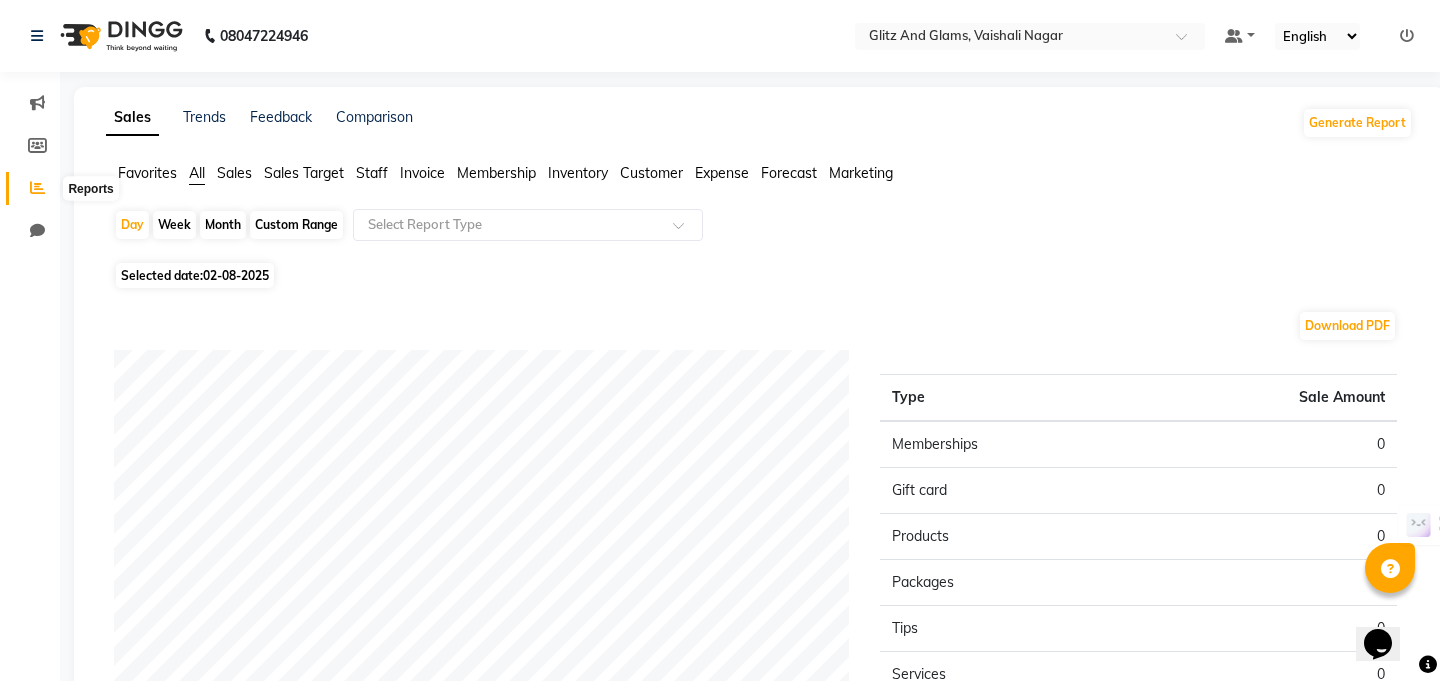 click 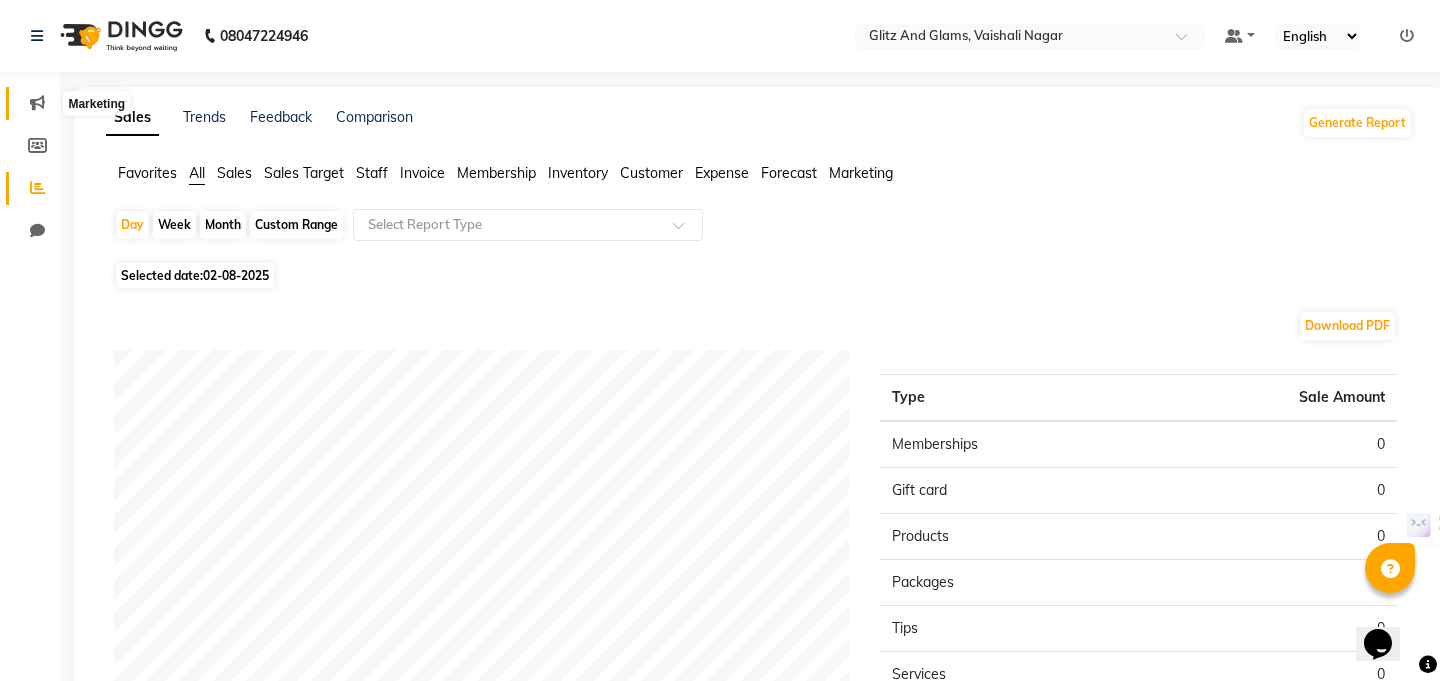 click 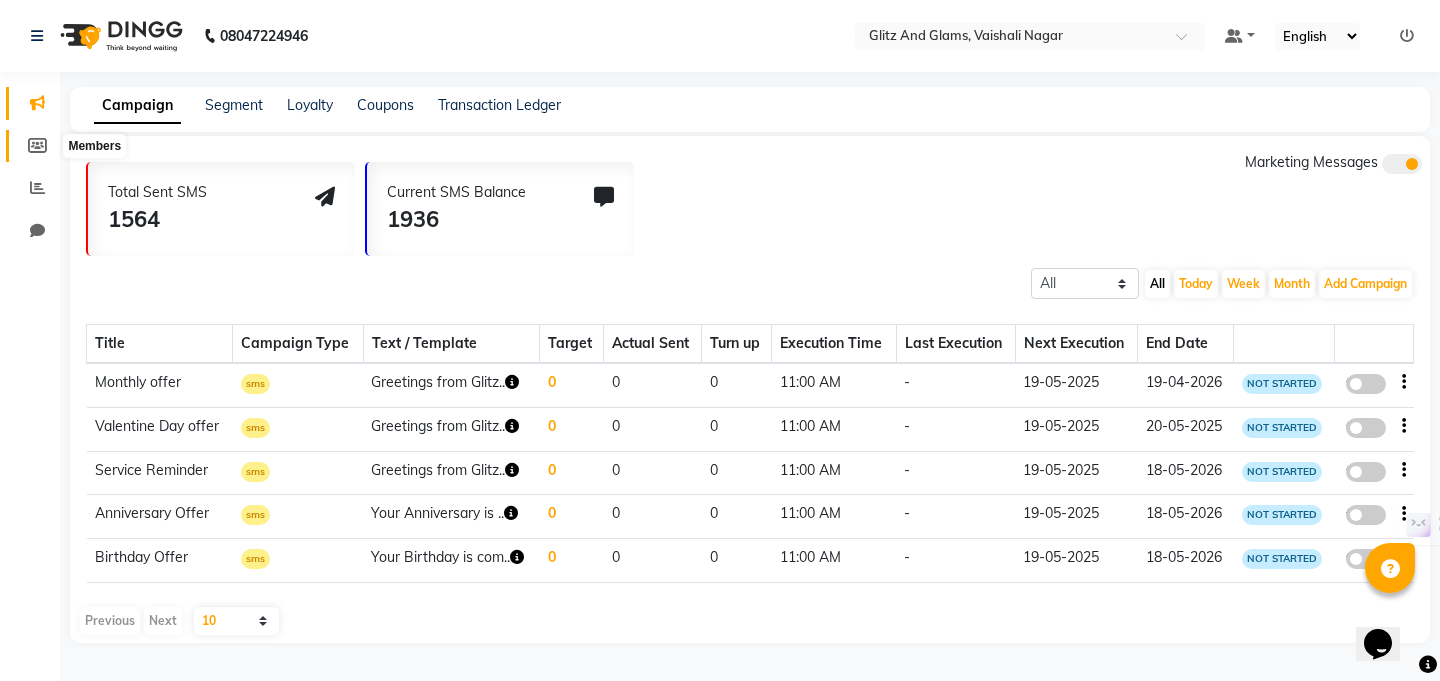 click 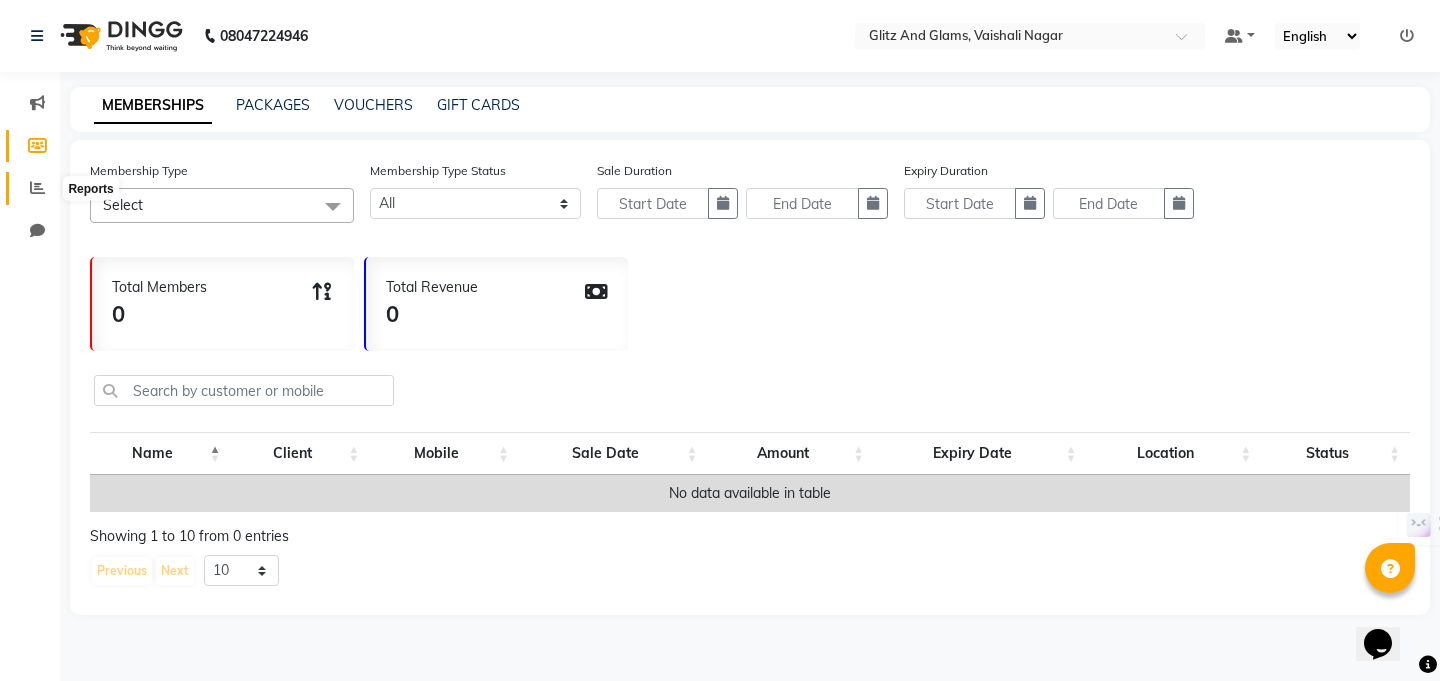 click 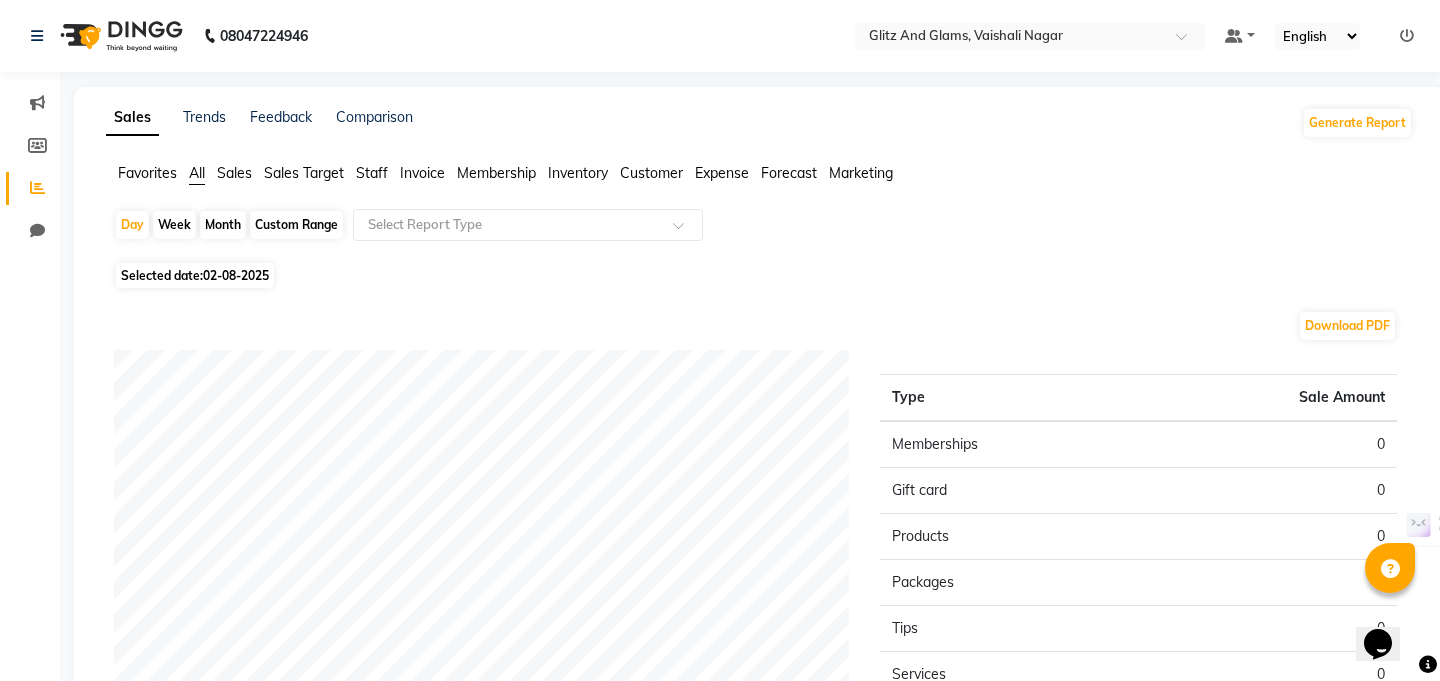 click on "Custom Range" 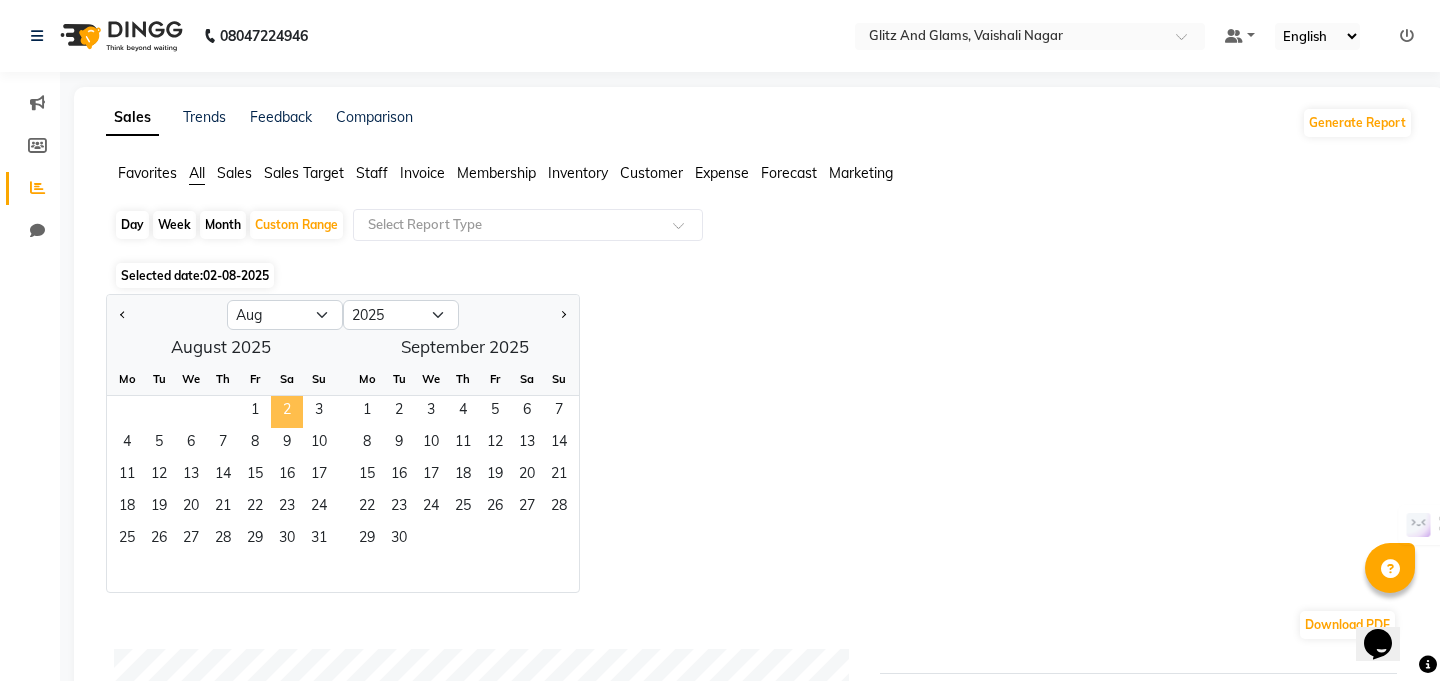 click on "2" 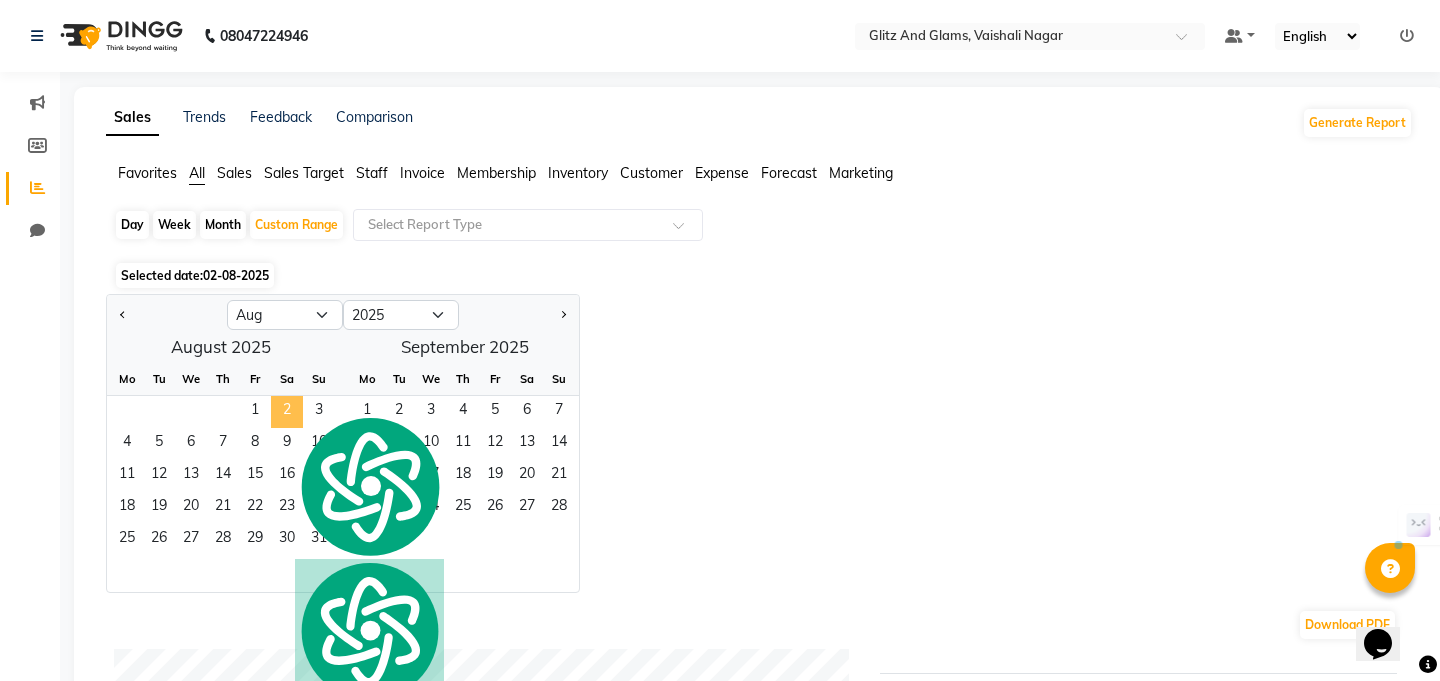 click on "2" 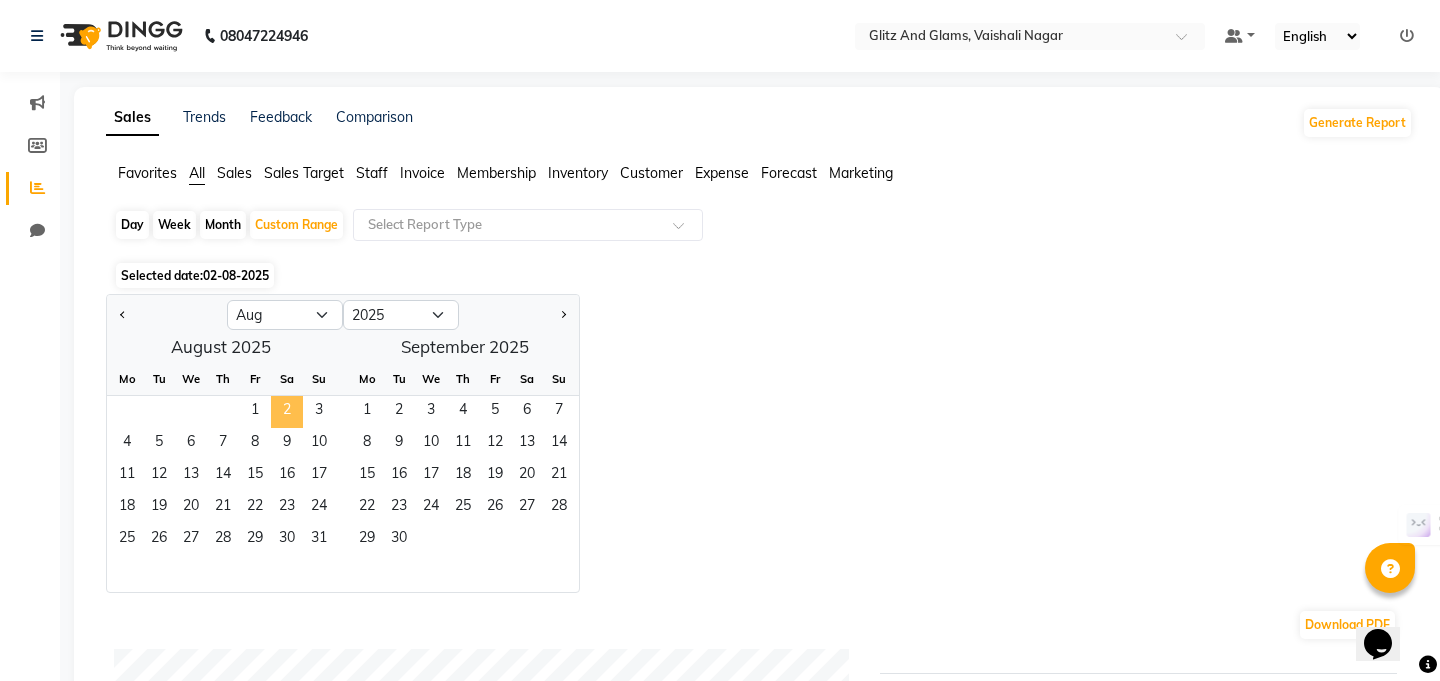 click on "2" 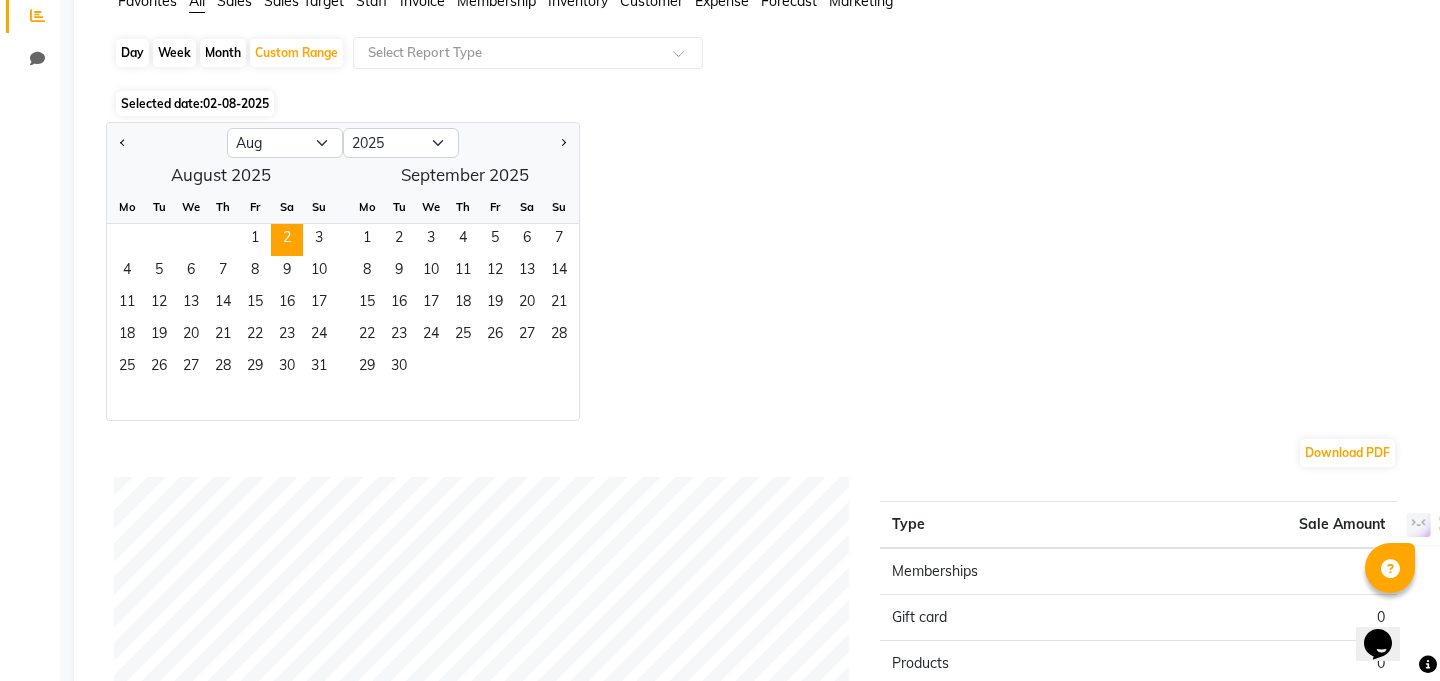 scroll, scrollTop: 0, scrollLeft: 0, axis: both 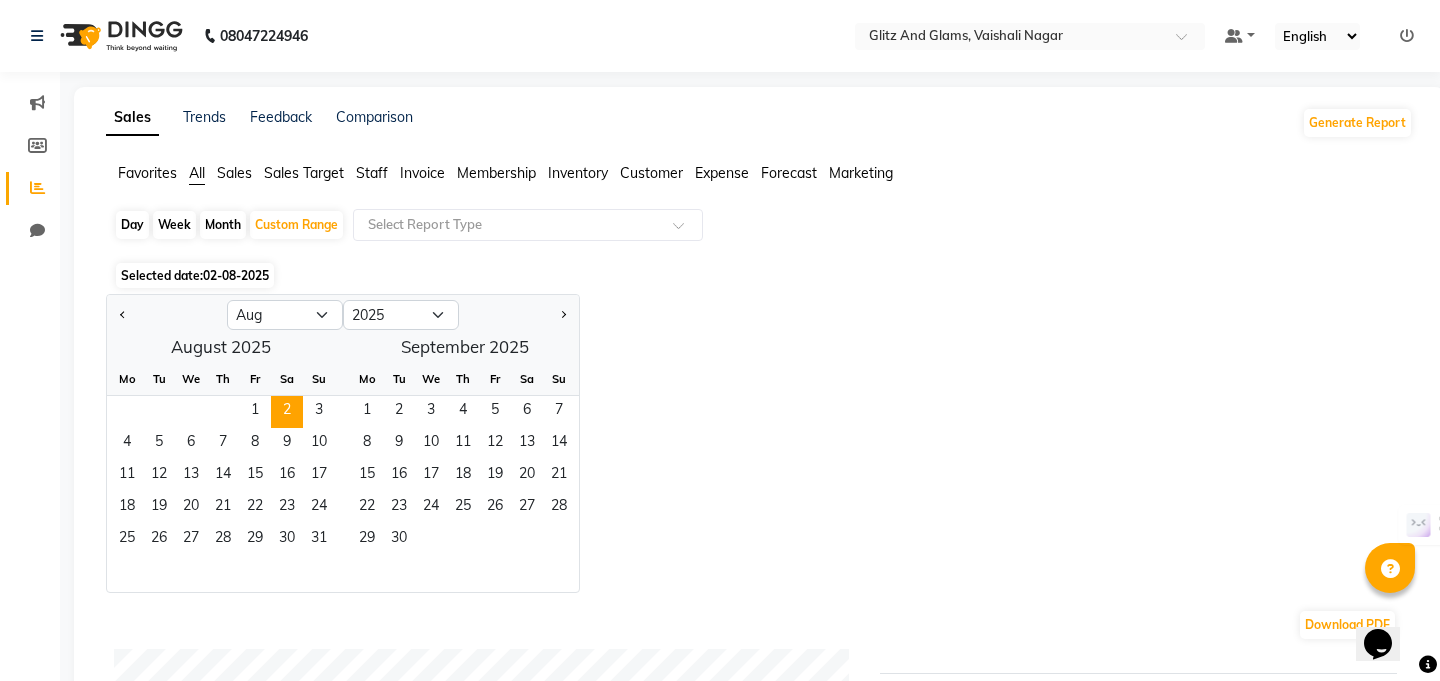 click on "Week" 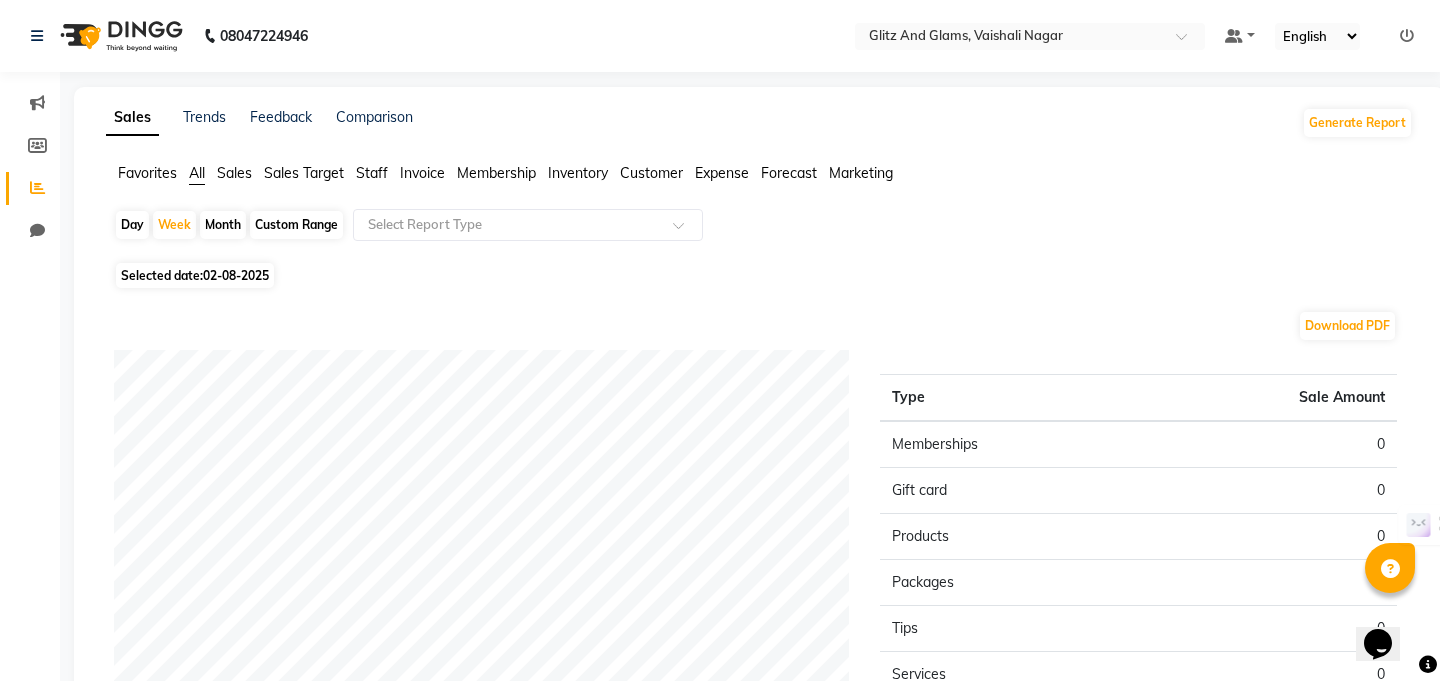 click on "Day" 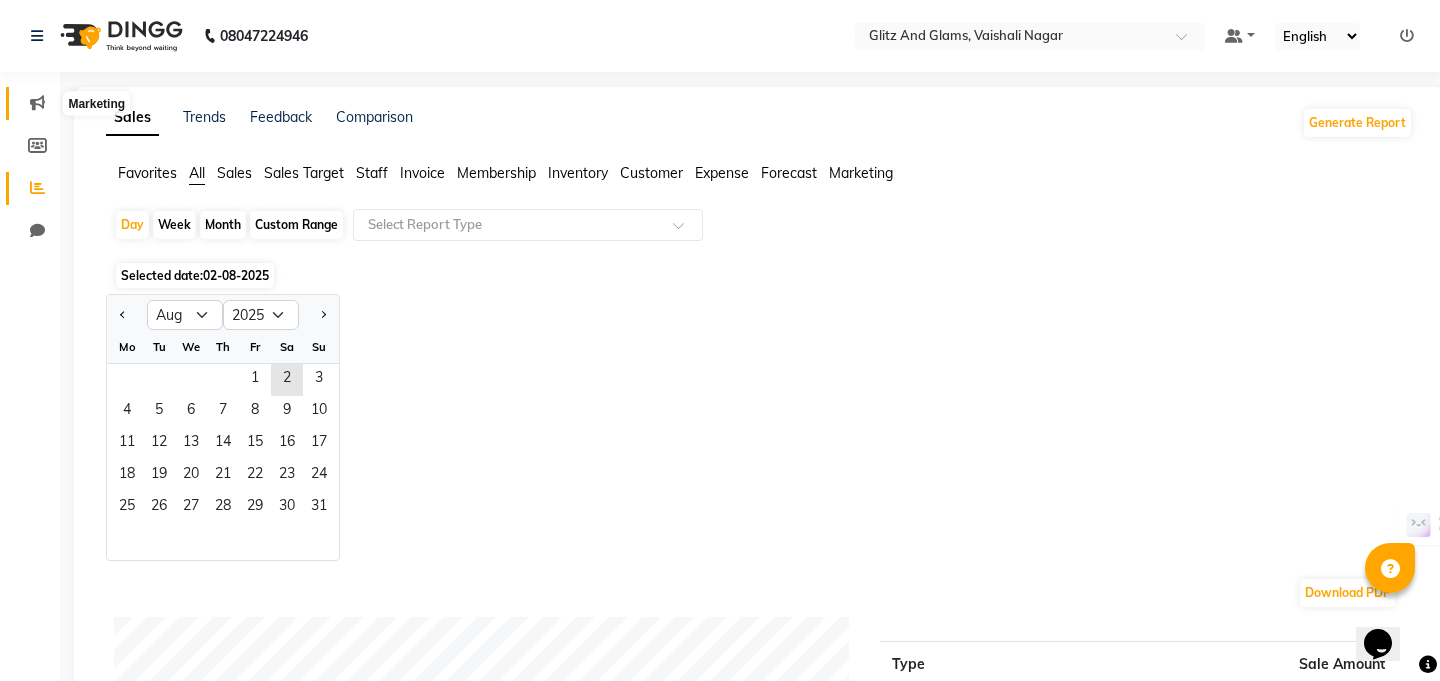 click 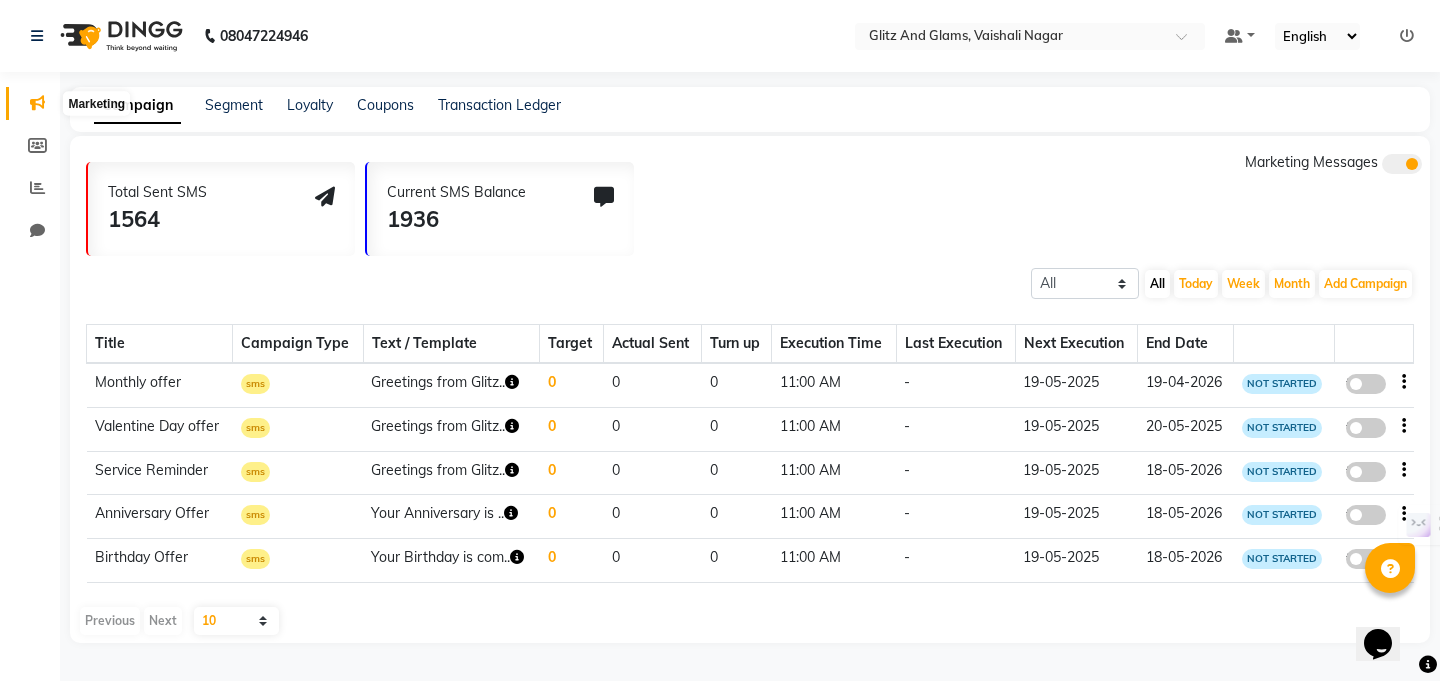 click 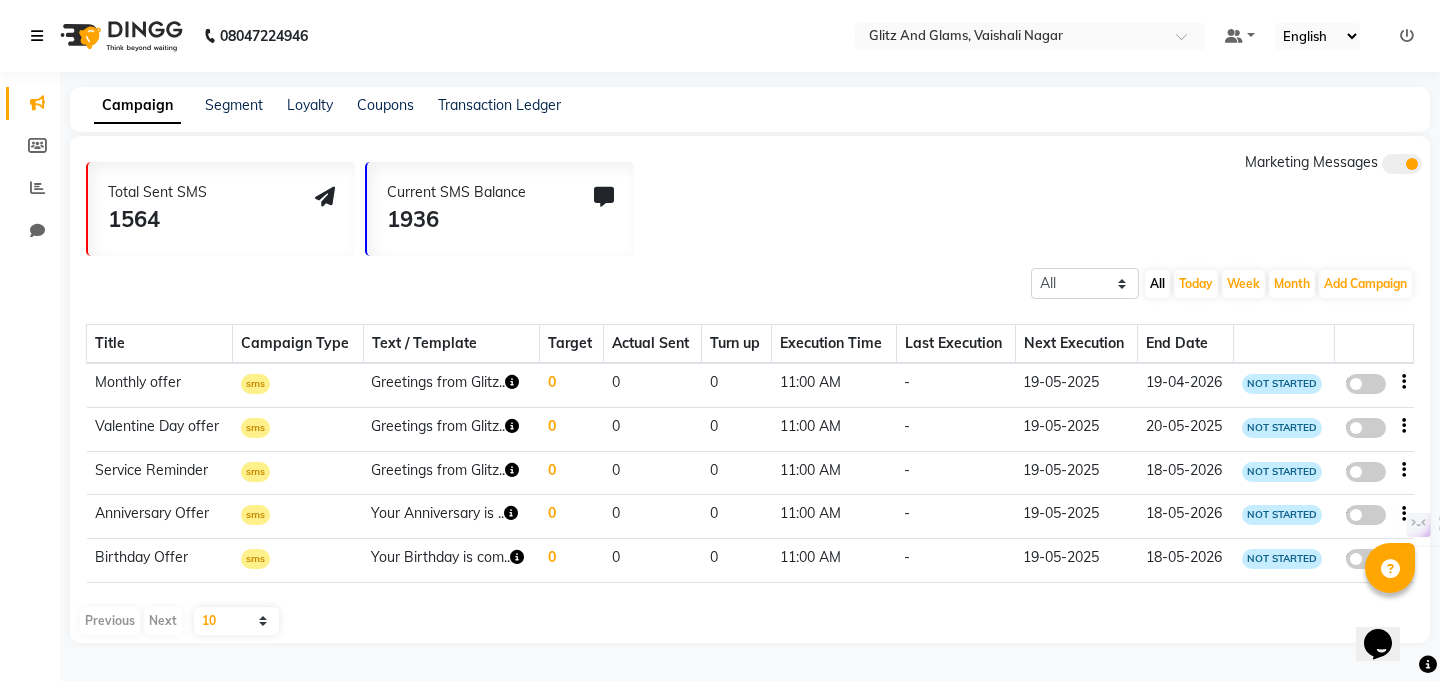 click at bounding box center [37, 36] 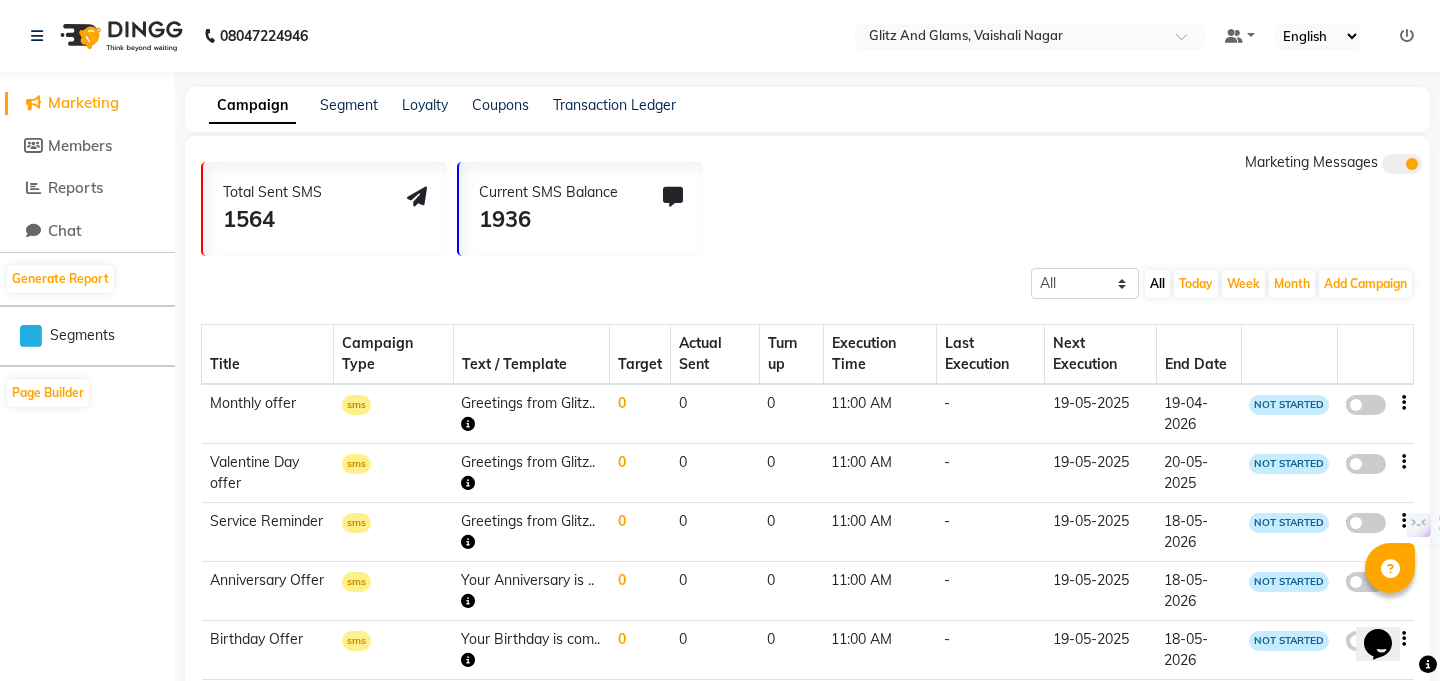 click on "Marketing" 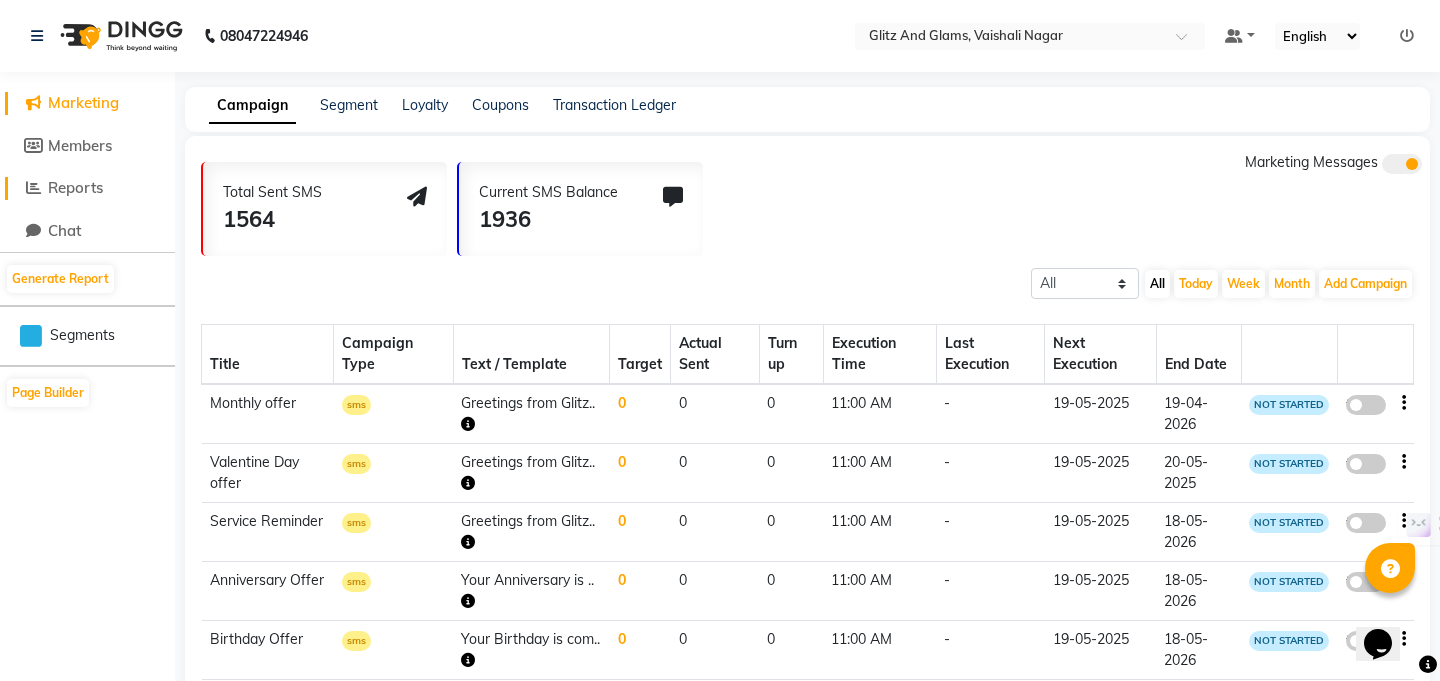 click on "Reports" 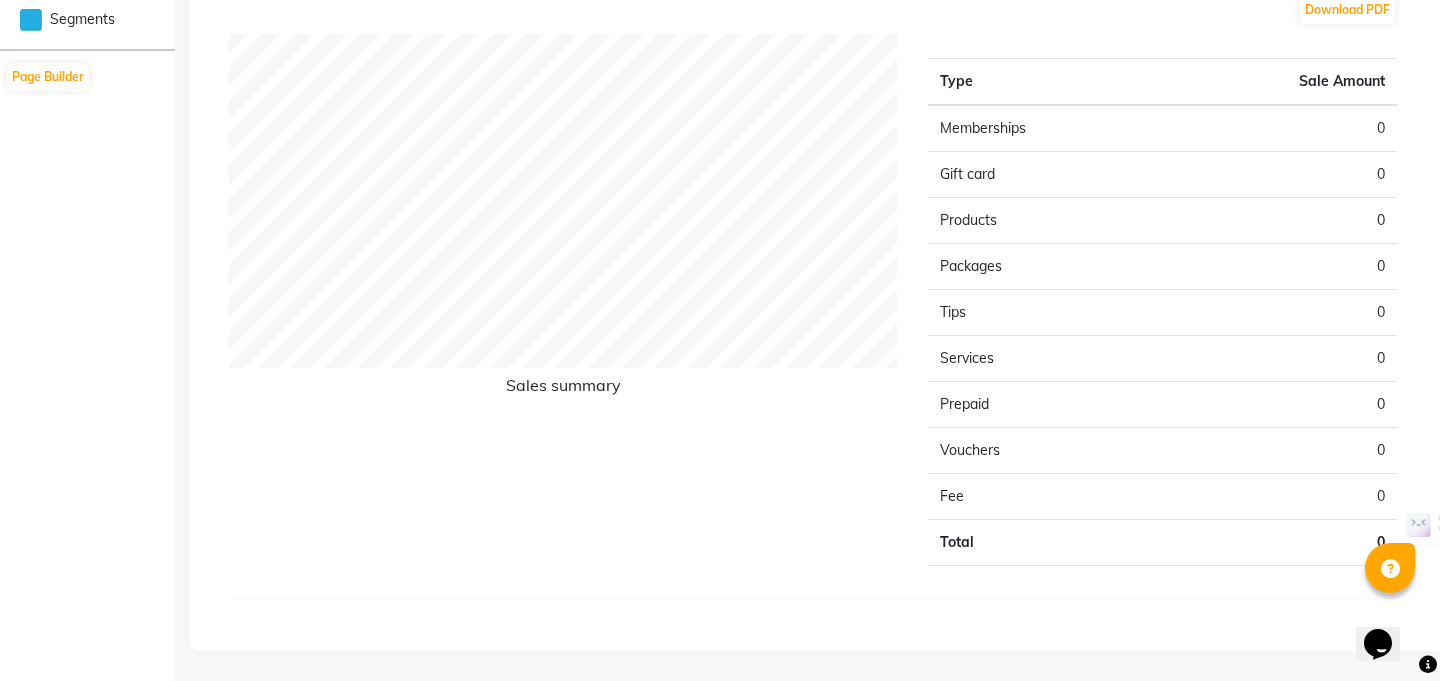 scroll, scrollTop: 0, scrollLeft: 0, axis: both 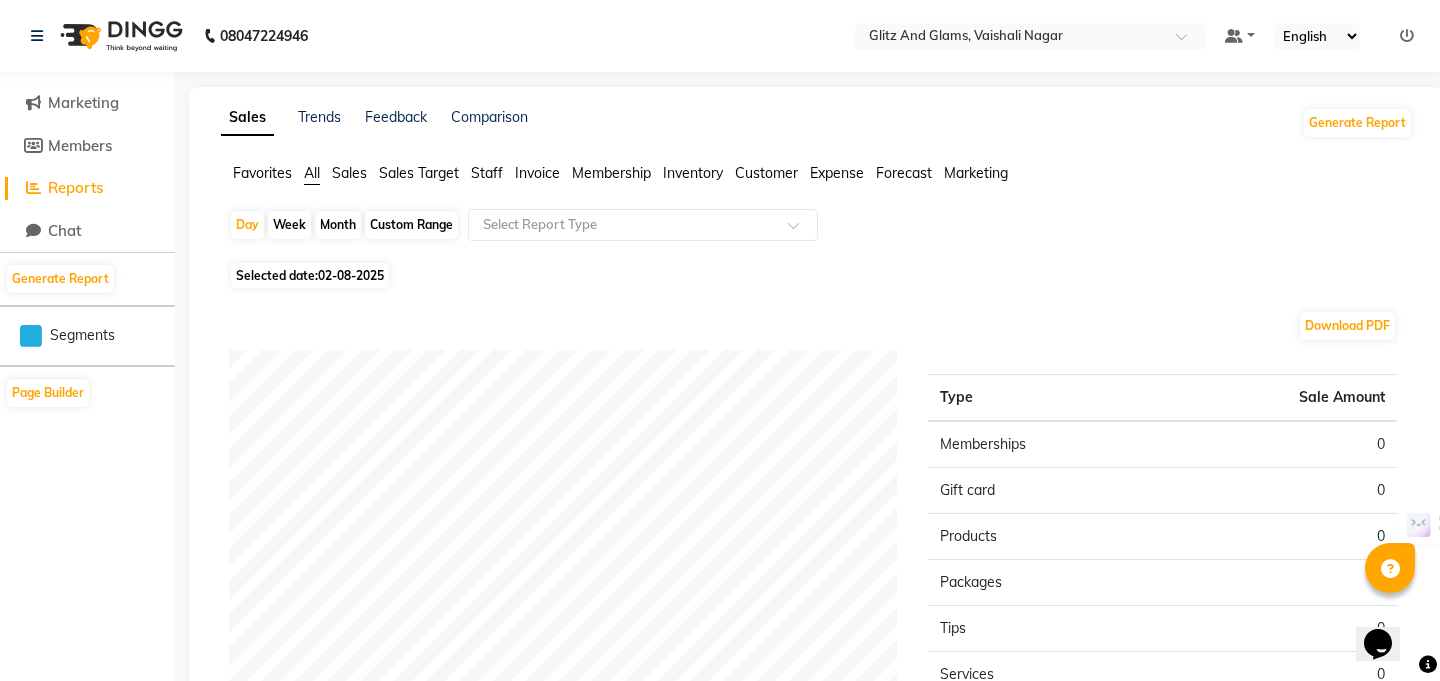 click on "Week" 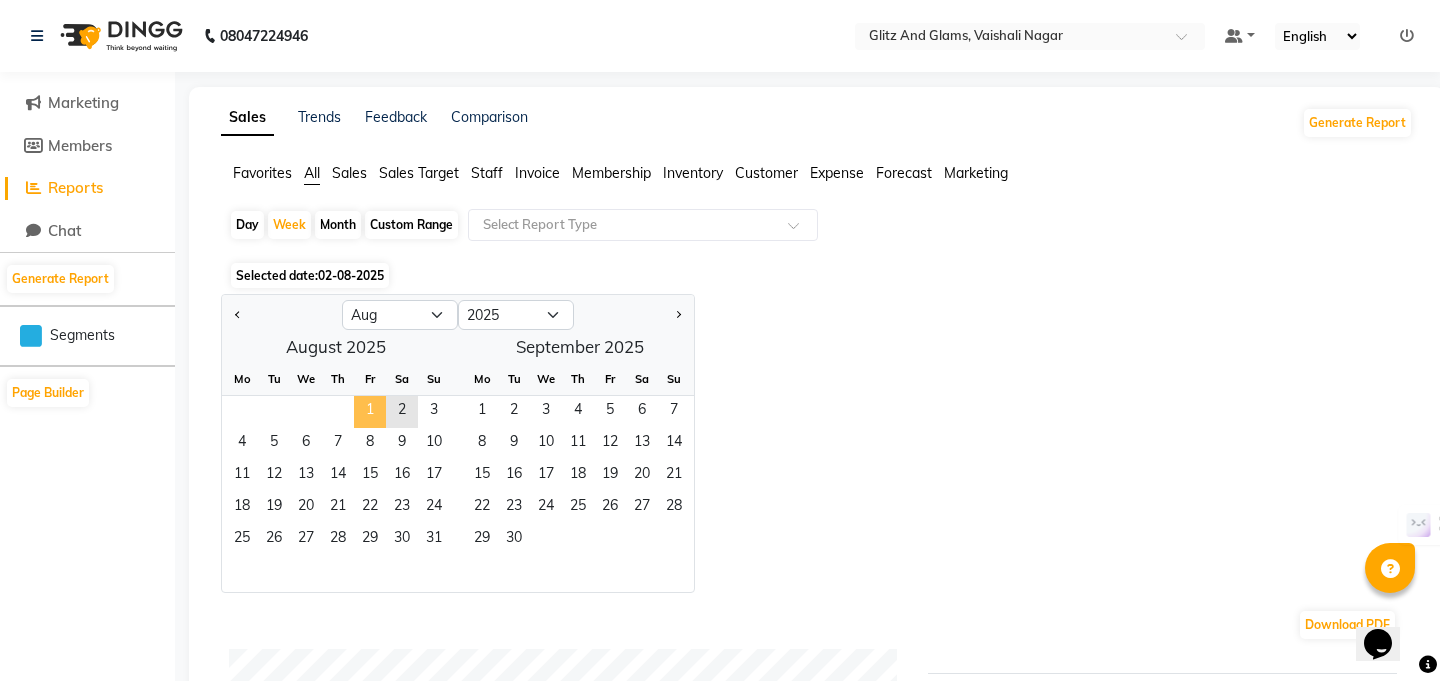 click on "1" 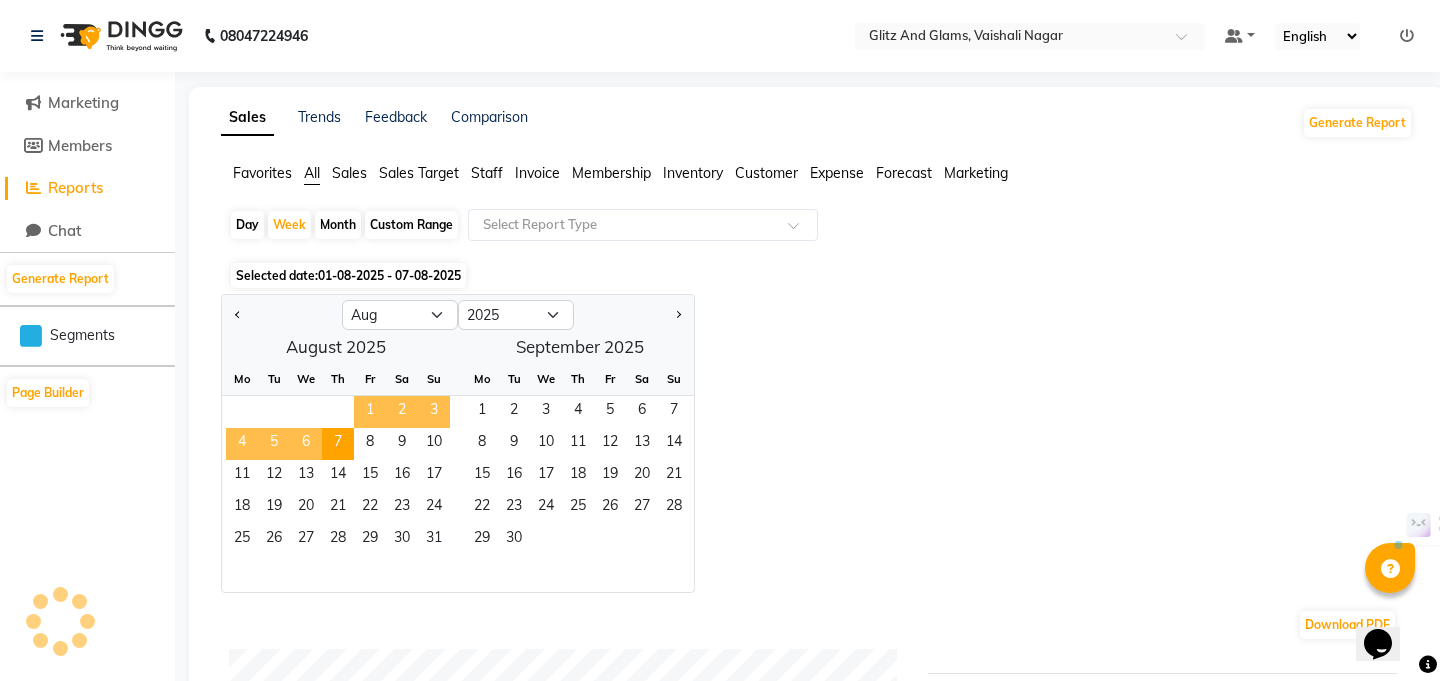 click on "1" 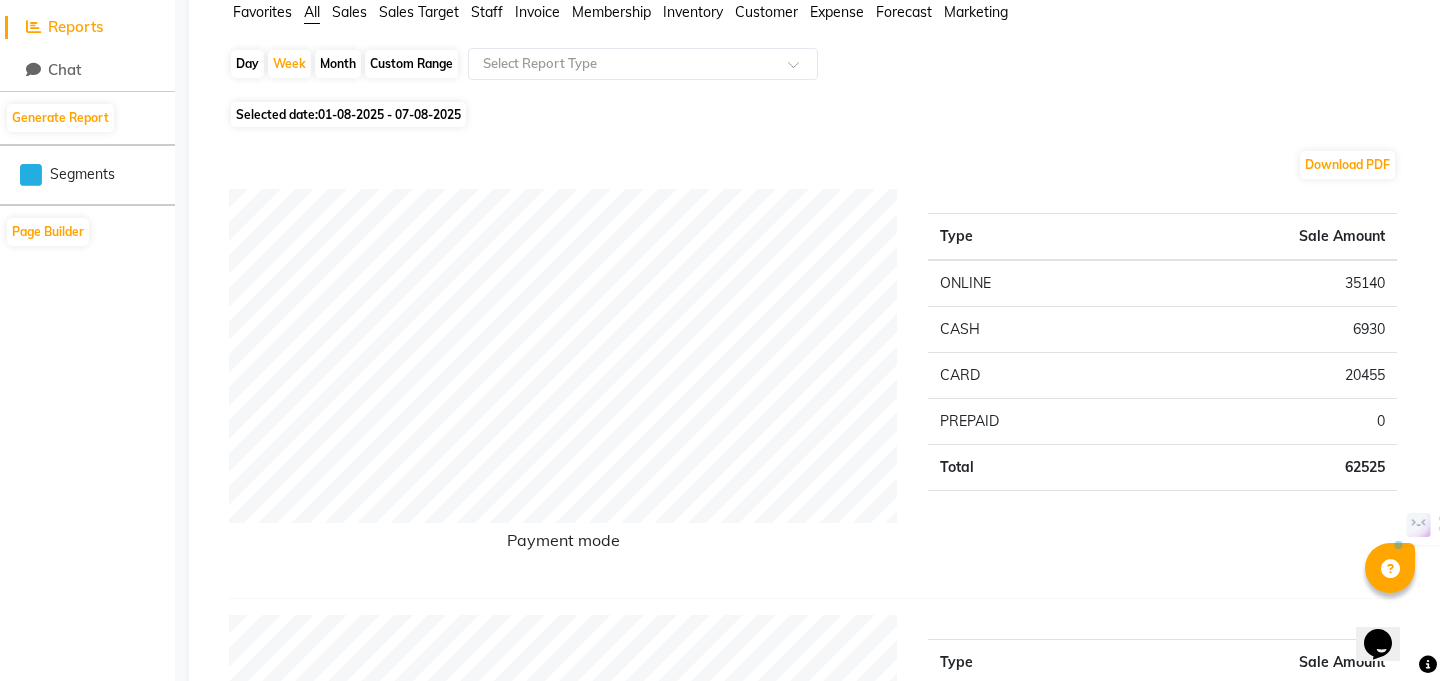 scroll, scrollTop: 0, scrollLeft: 0, axis: both 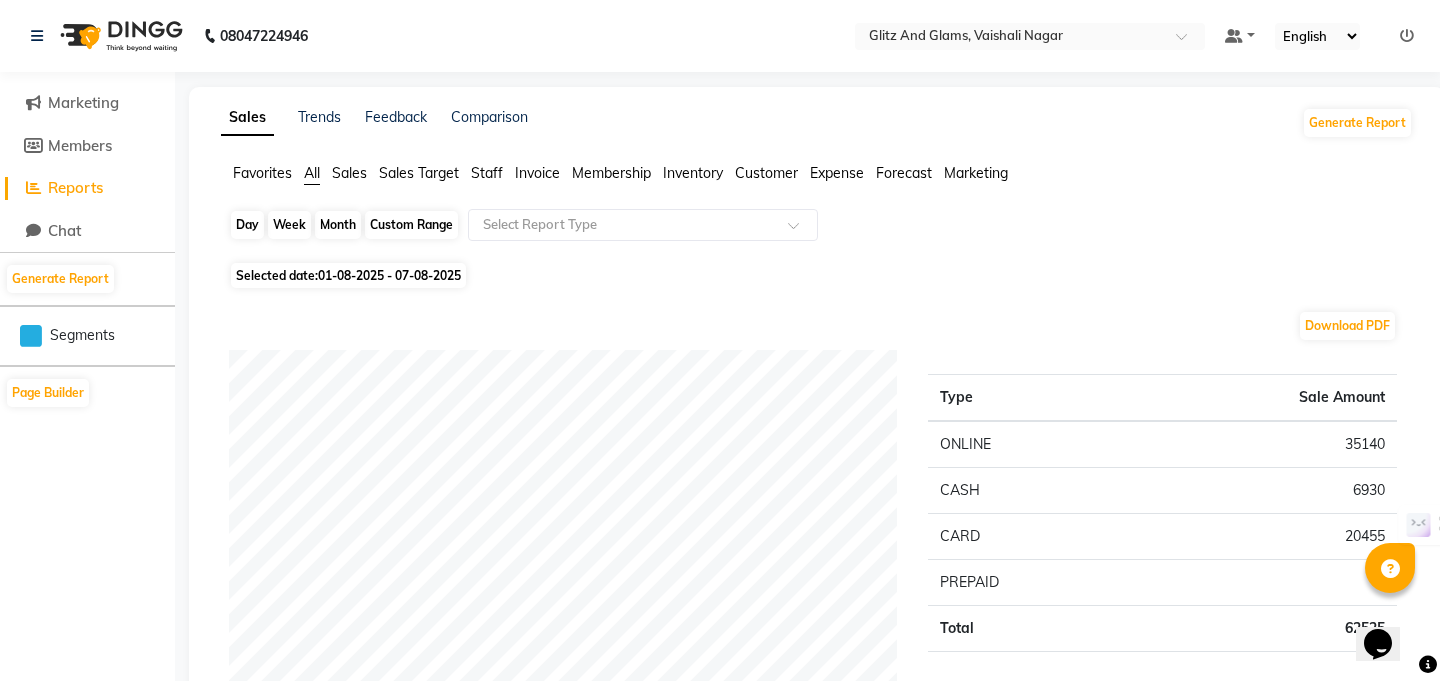 click on "Week" 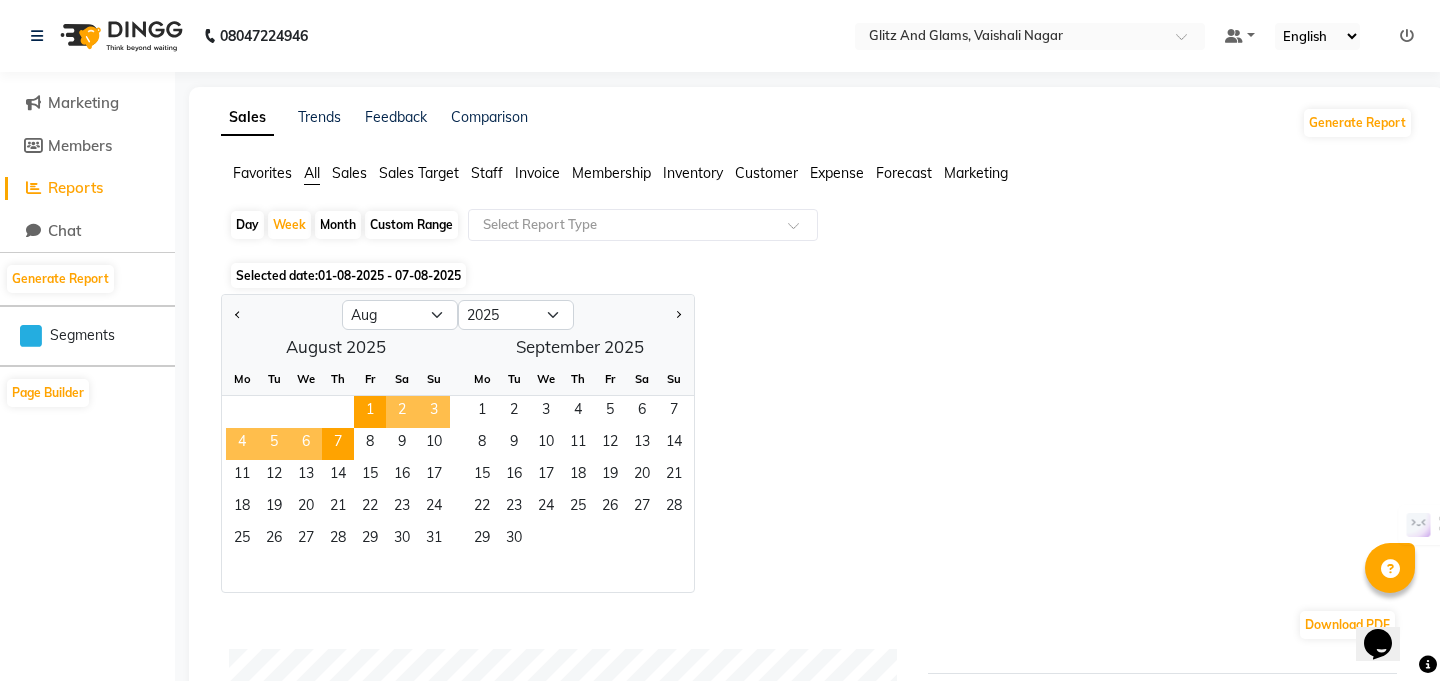 click on "Day" 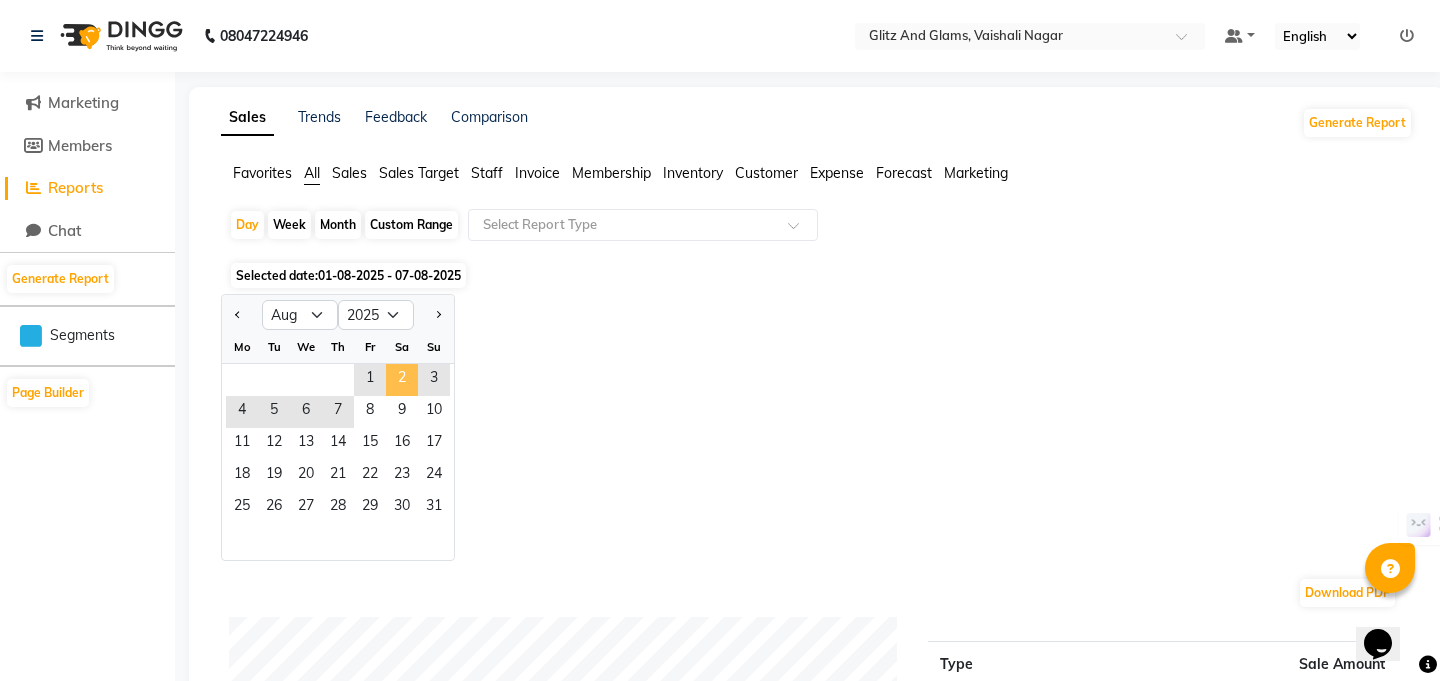 click on "2" 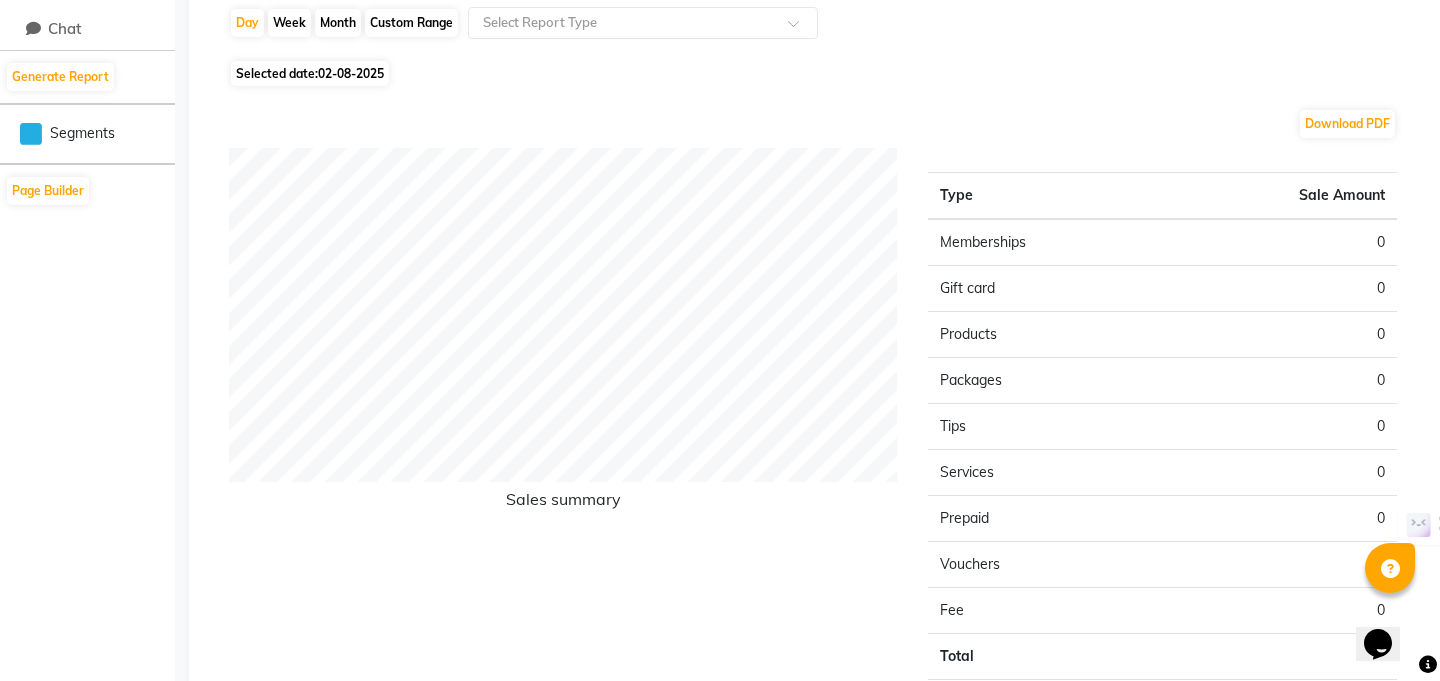 scroll, scrollTop: 0, scrollLeft: 0, axis: both 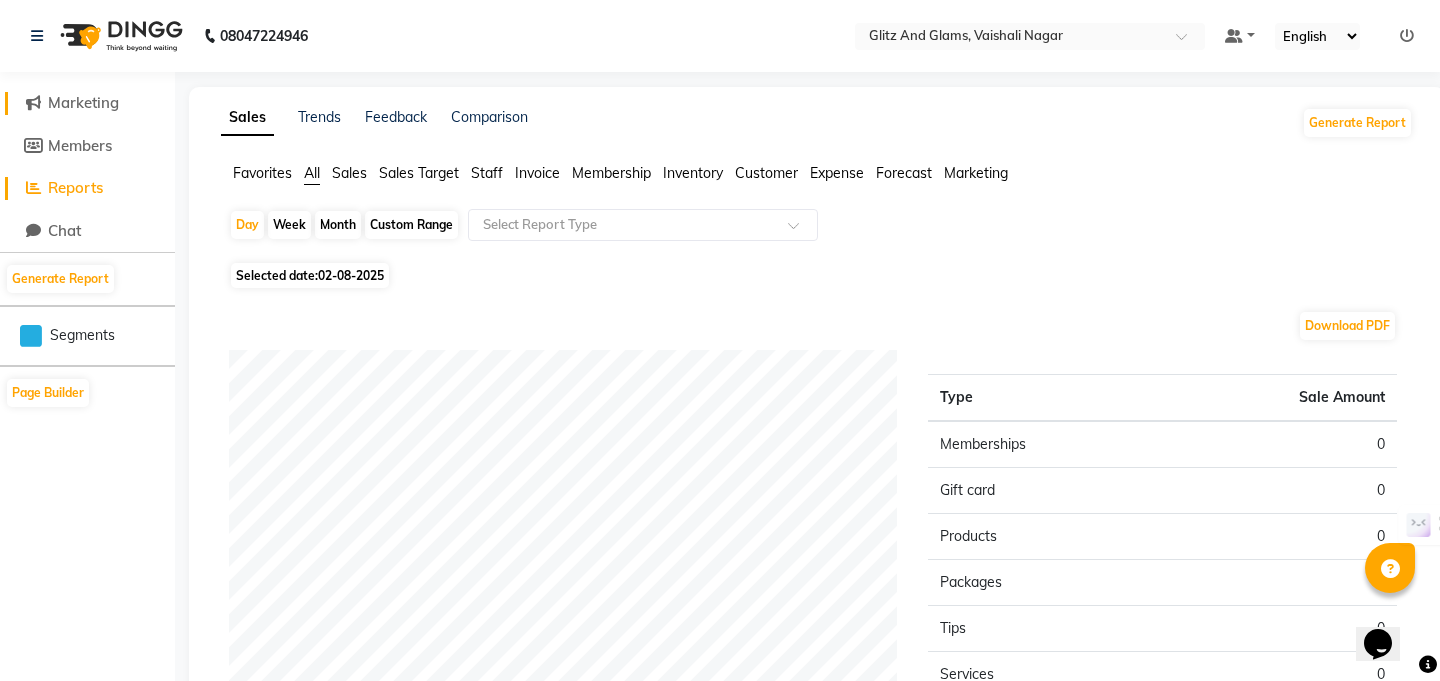 click on "Marketing" 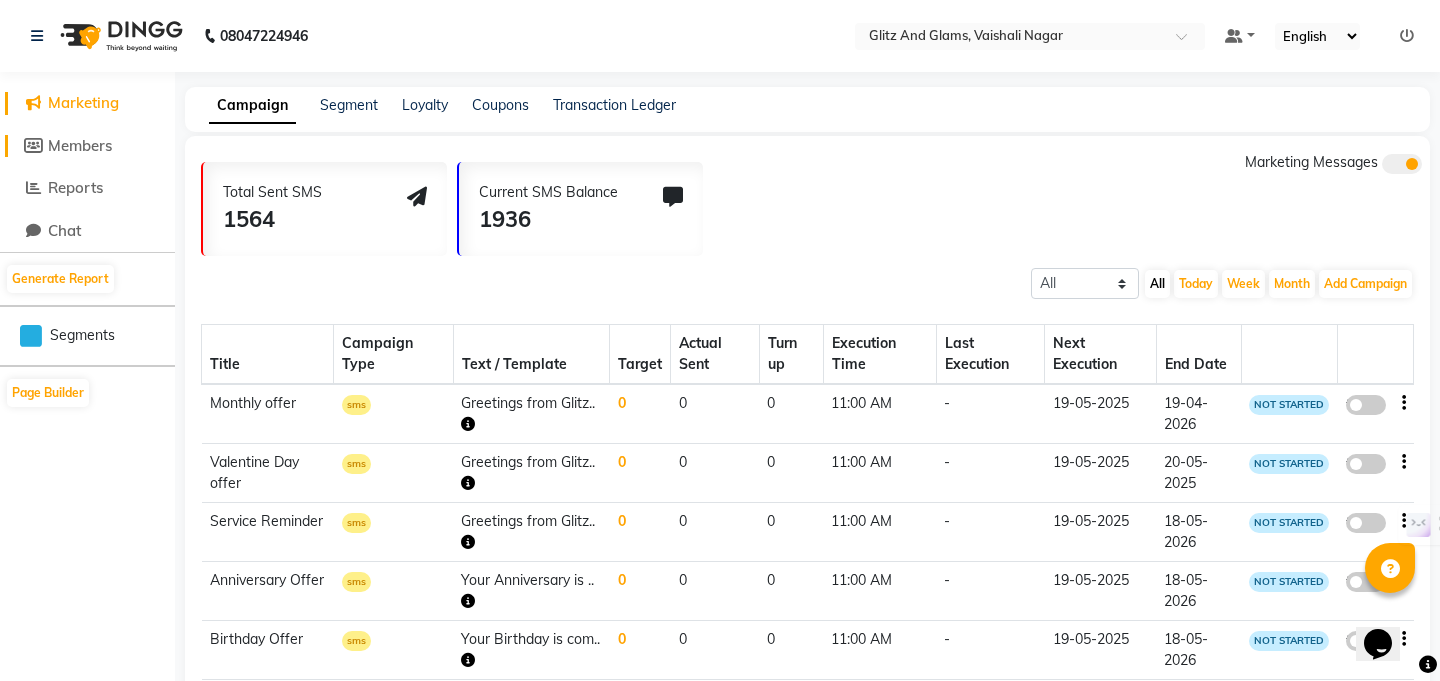 click on "Members" 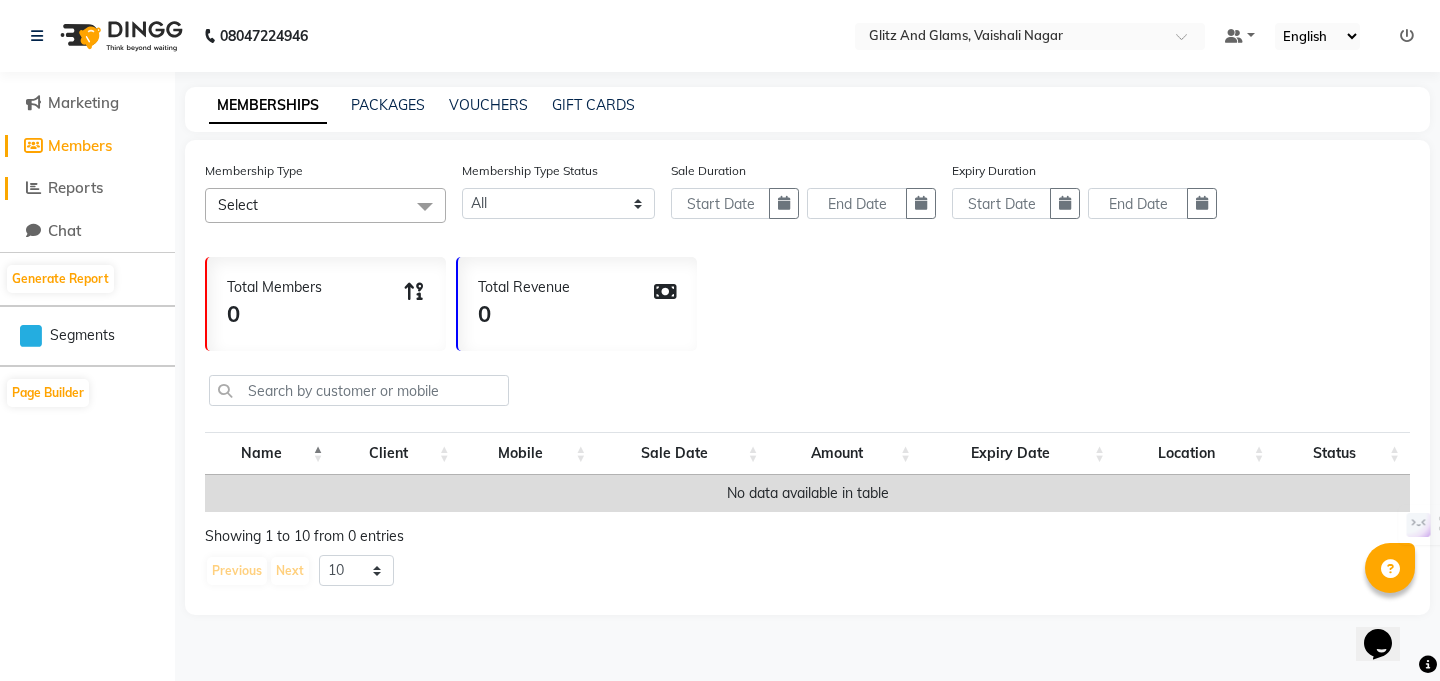 click on "Reports" 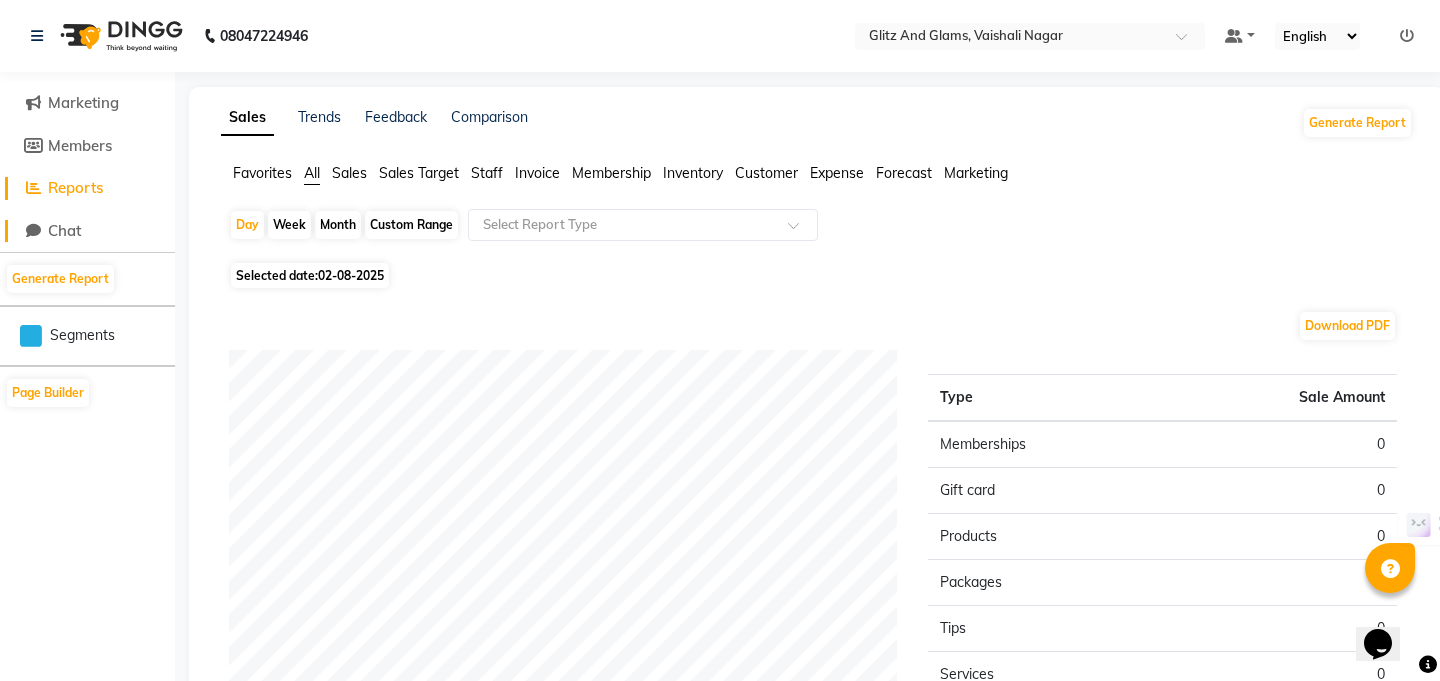 click on "Chat" 